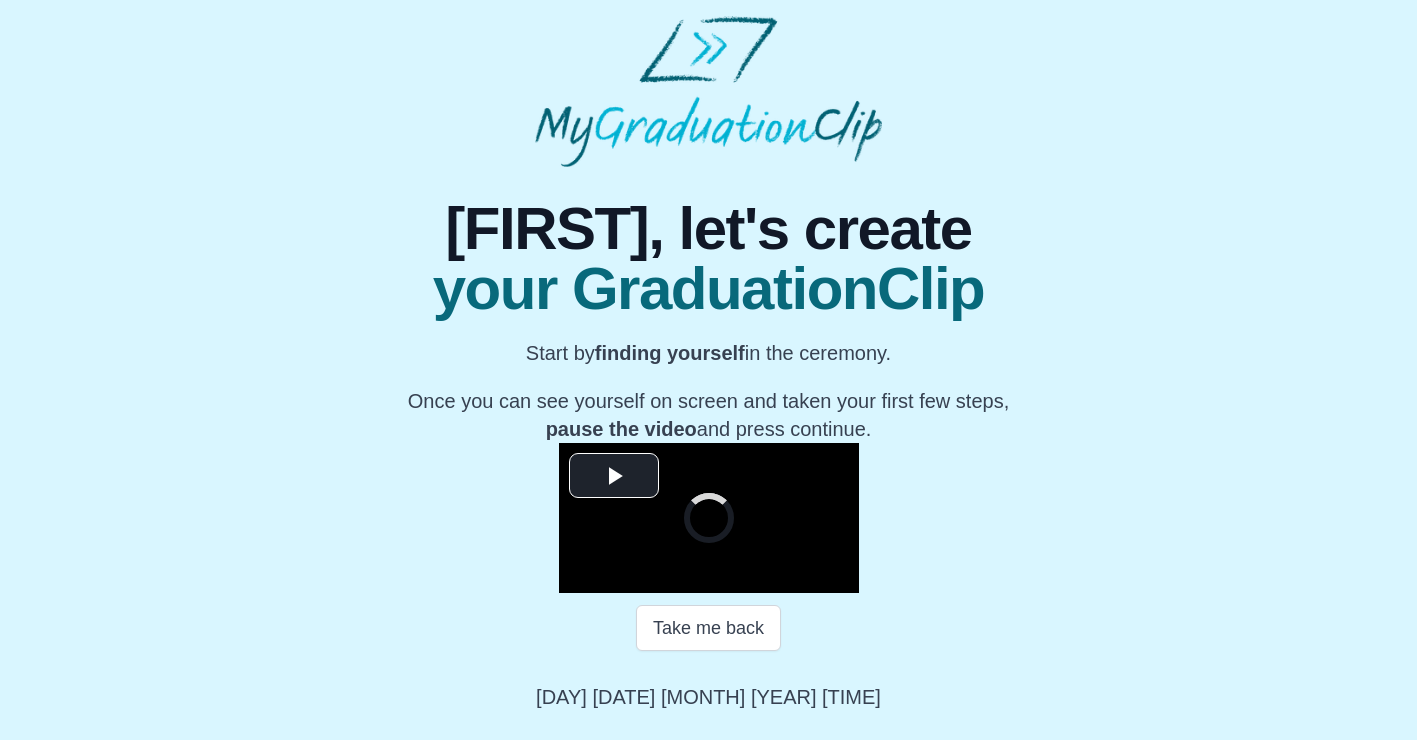 scroll, scrollTop: 236, scrollLeft: 0, axis: vertical 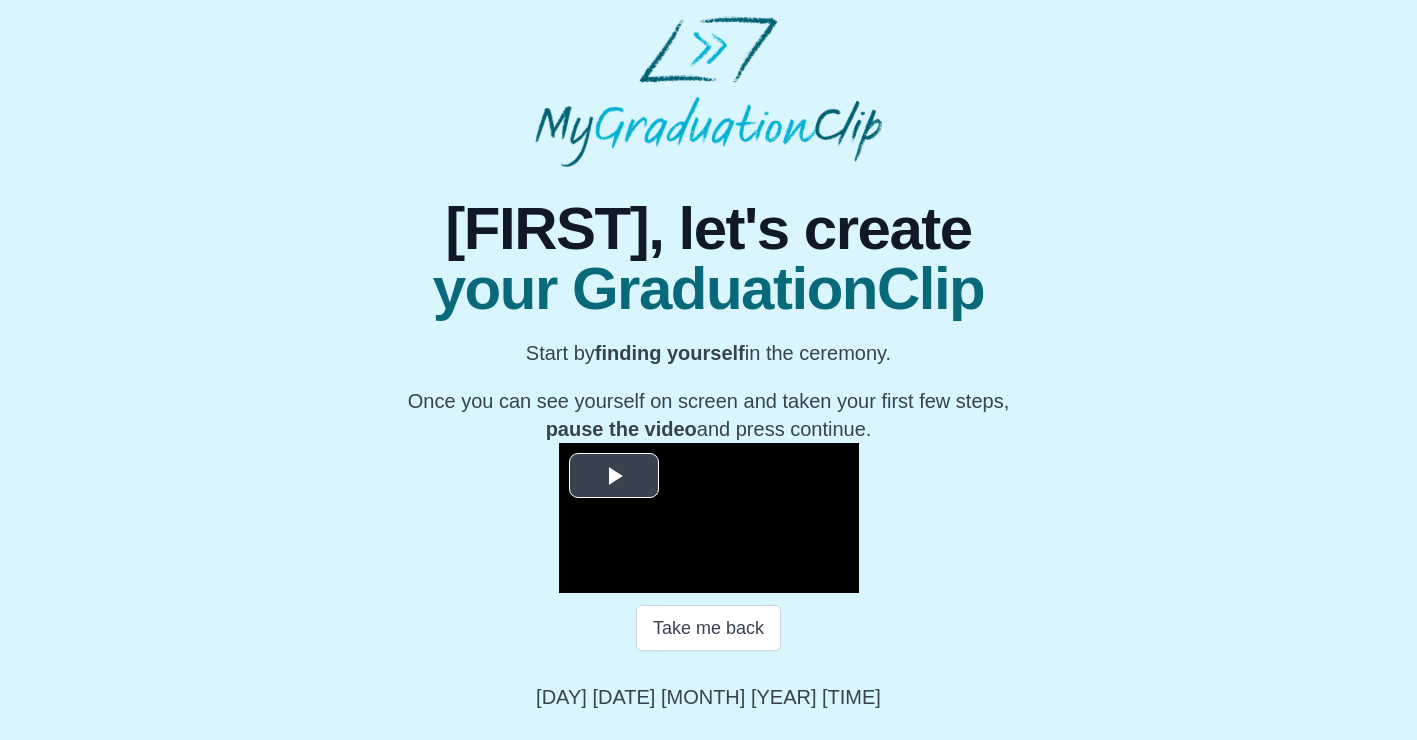 click at bounding box center (614, 475) 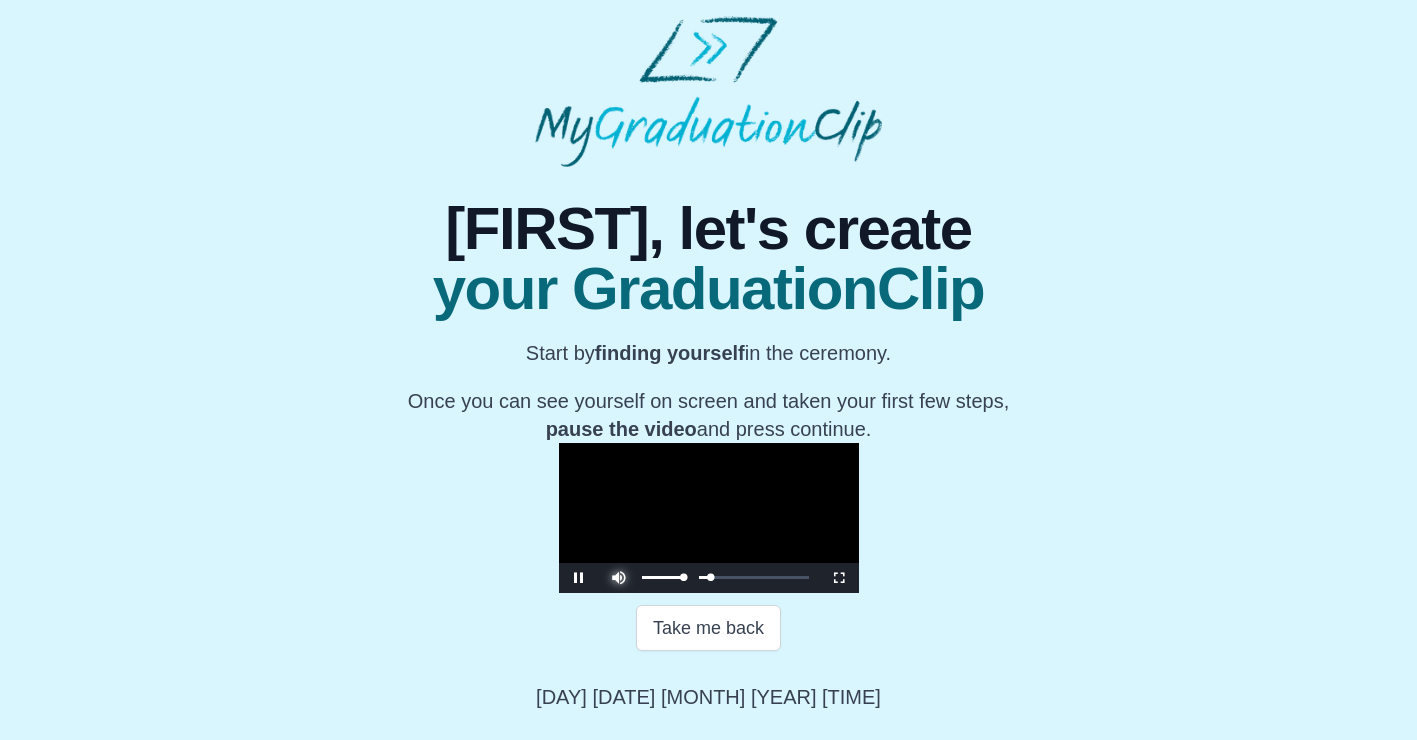 click at bounding box center [619, 563] 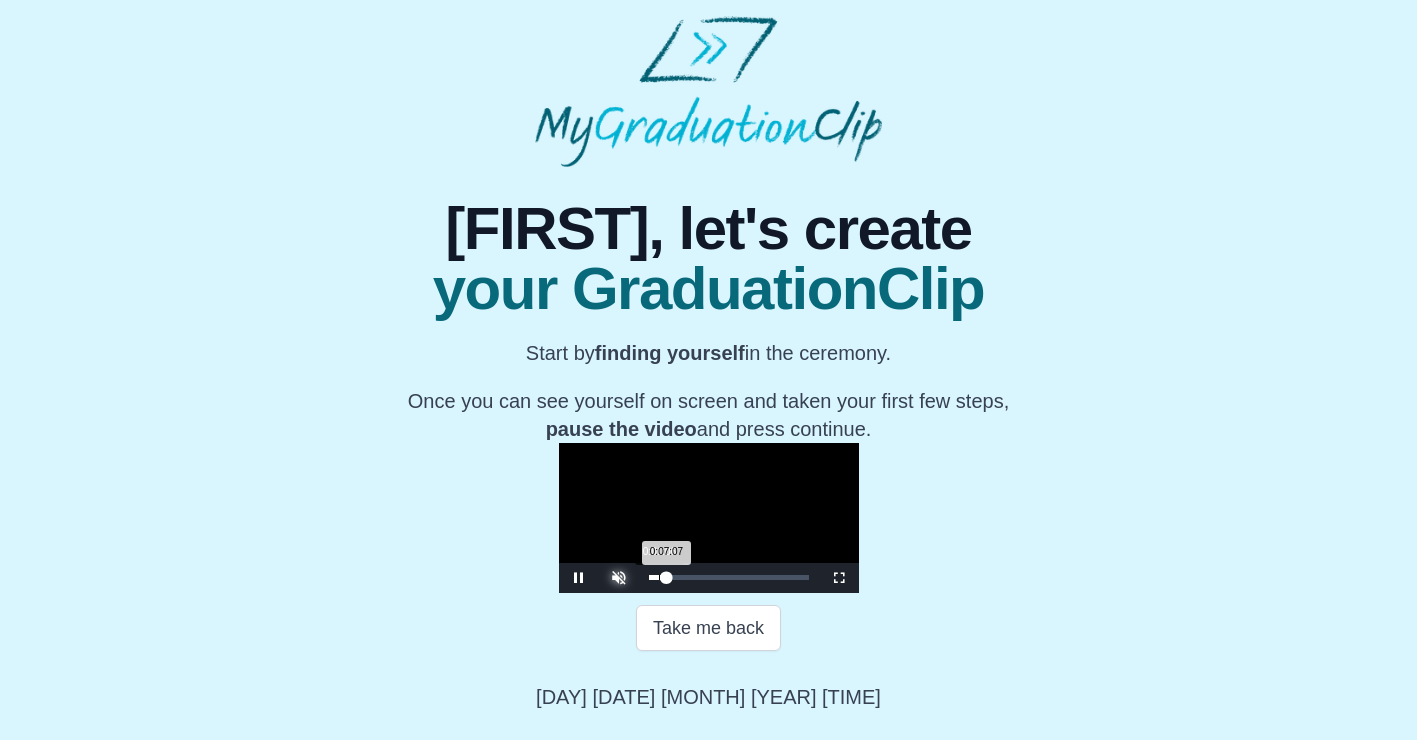 click on "0:01:06" at bounding box center [659, 577] 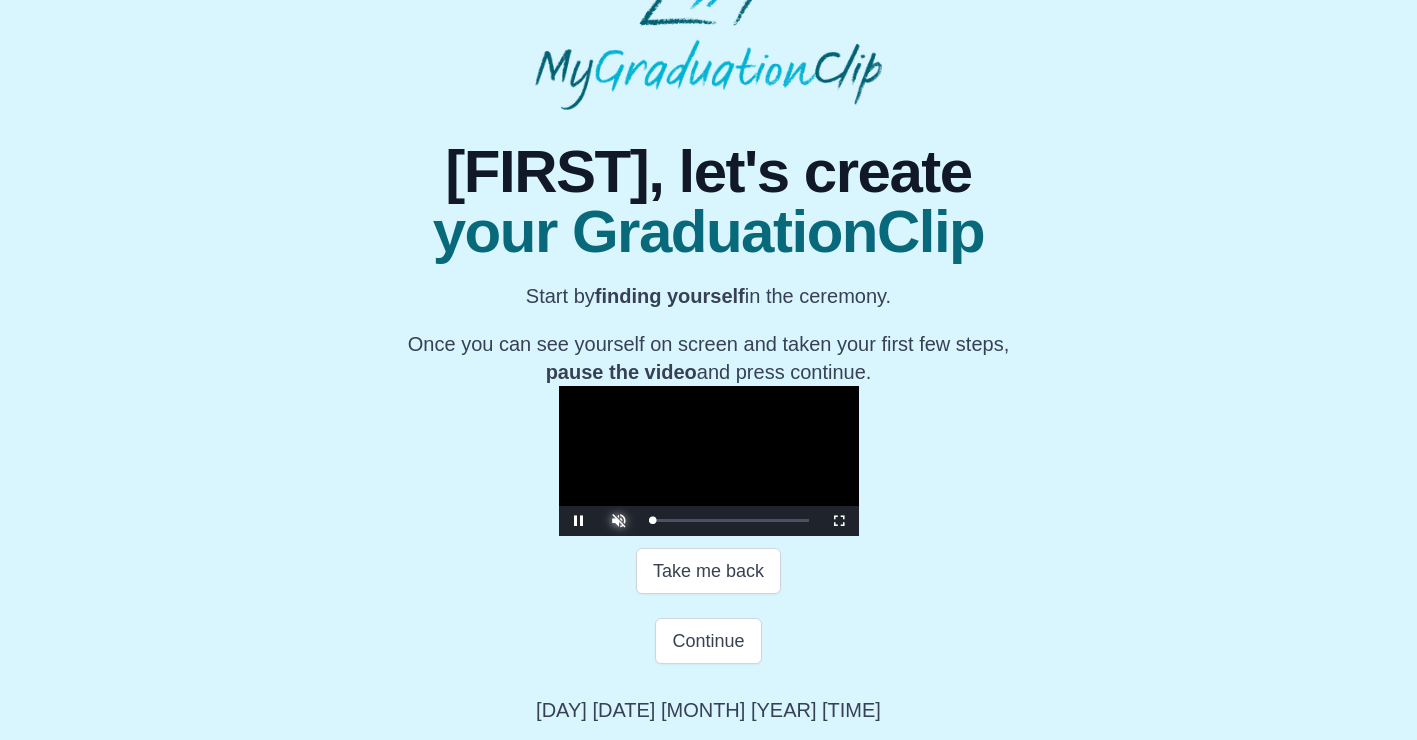 scroll, scrollTop: 306, scrollLeft: 0, axis: vertical 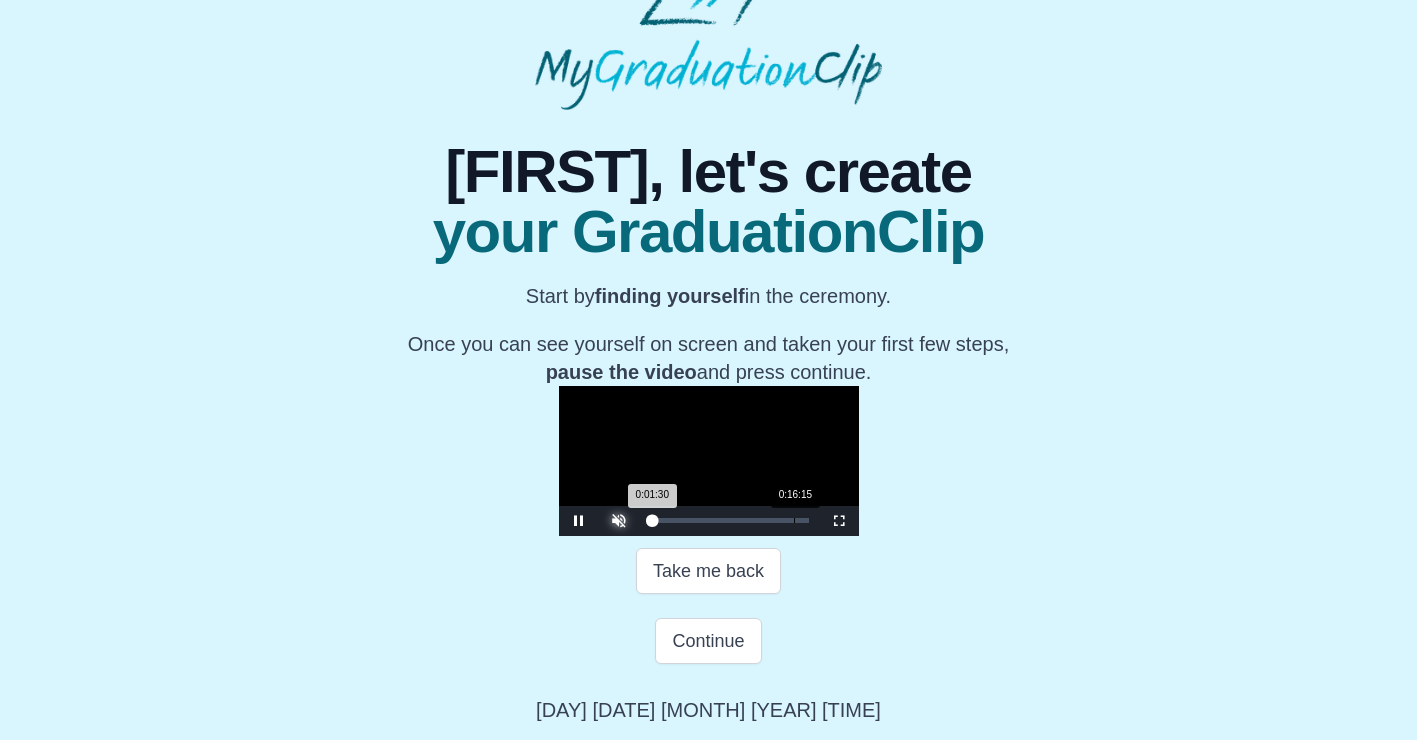 click on "0:16:15" at bounding box center (794, 520) 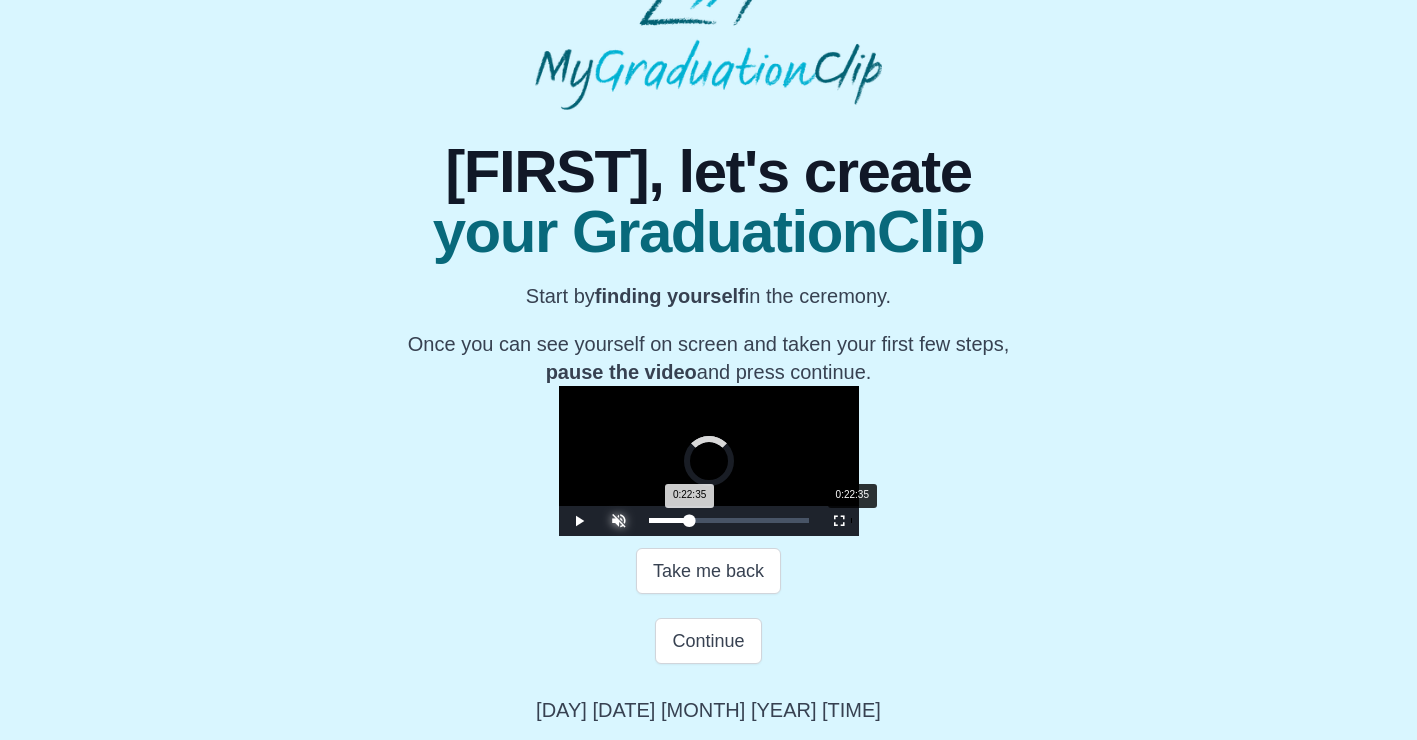 click on "0:22:35" at bounding box center [851, 520] 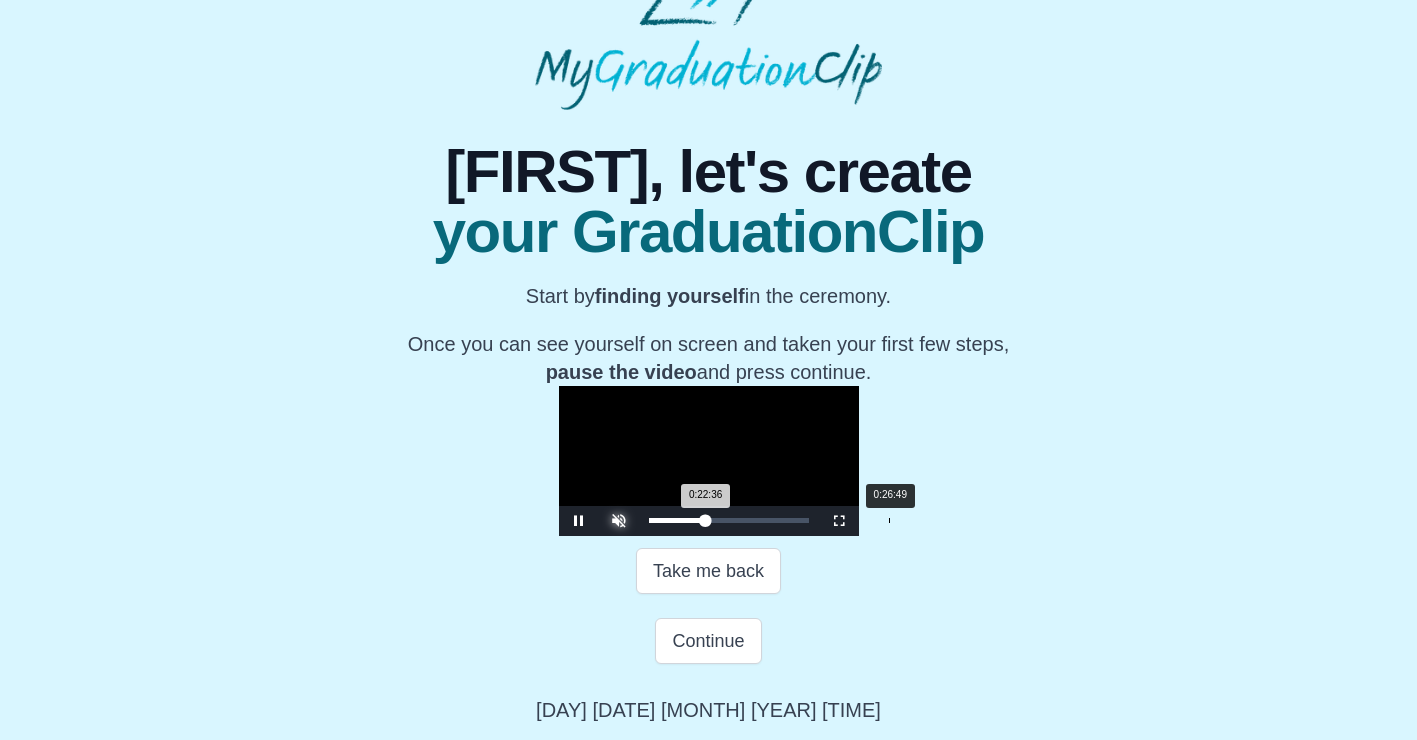 click on "0:26:49" at bounding box center (889, 520) 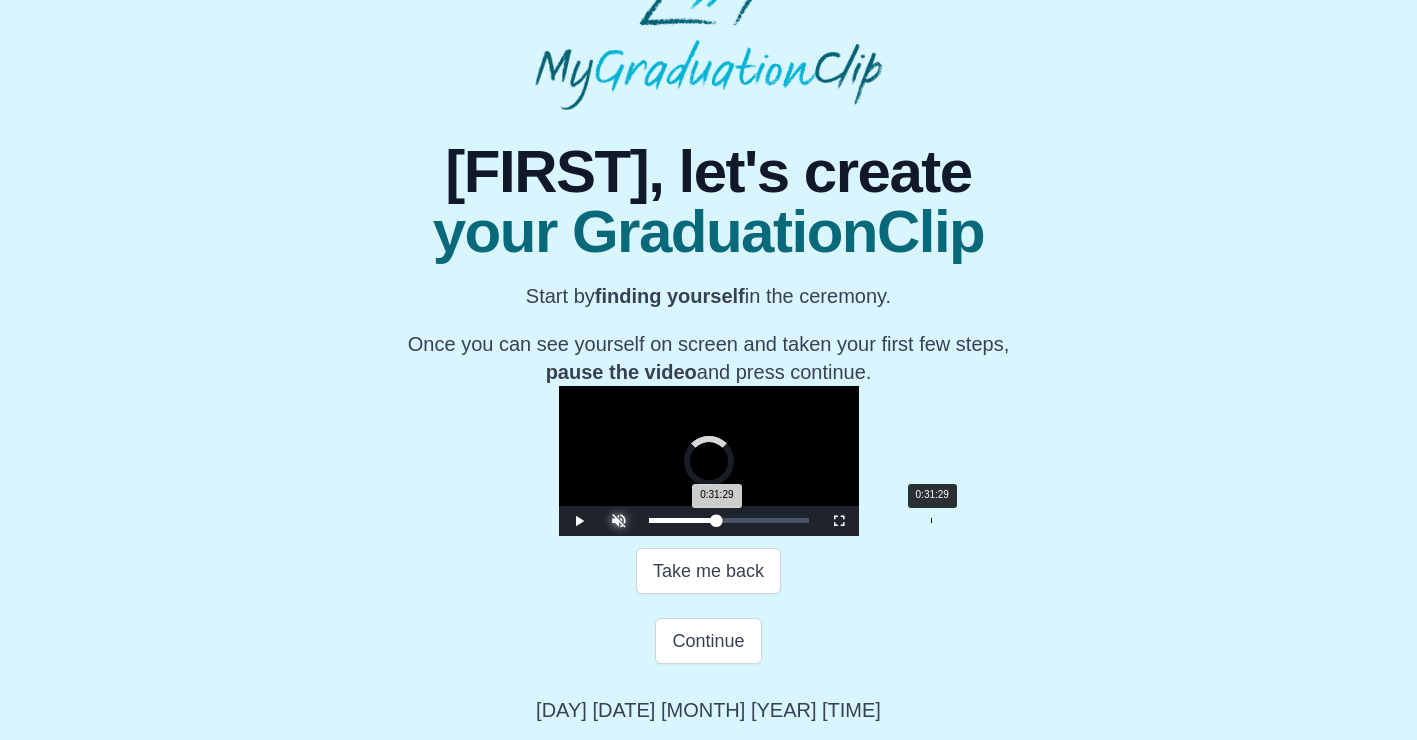 click on "Loaded : 0% 0:31:29 0:31:29 Progress : 0%" at bounding box center (729, 521) 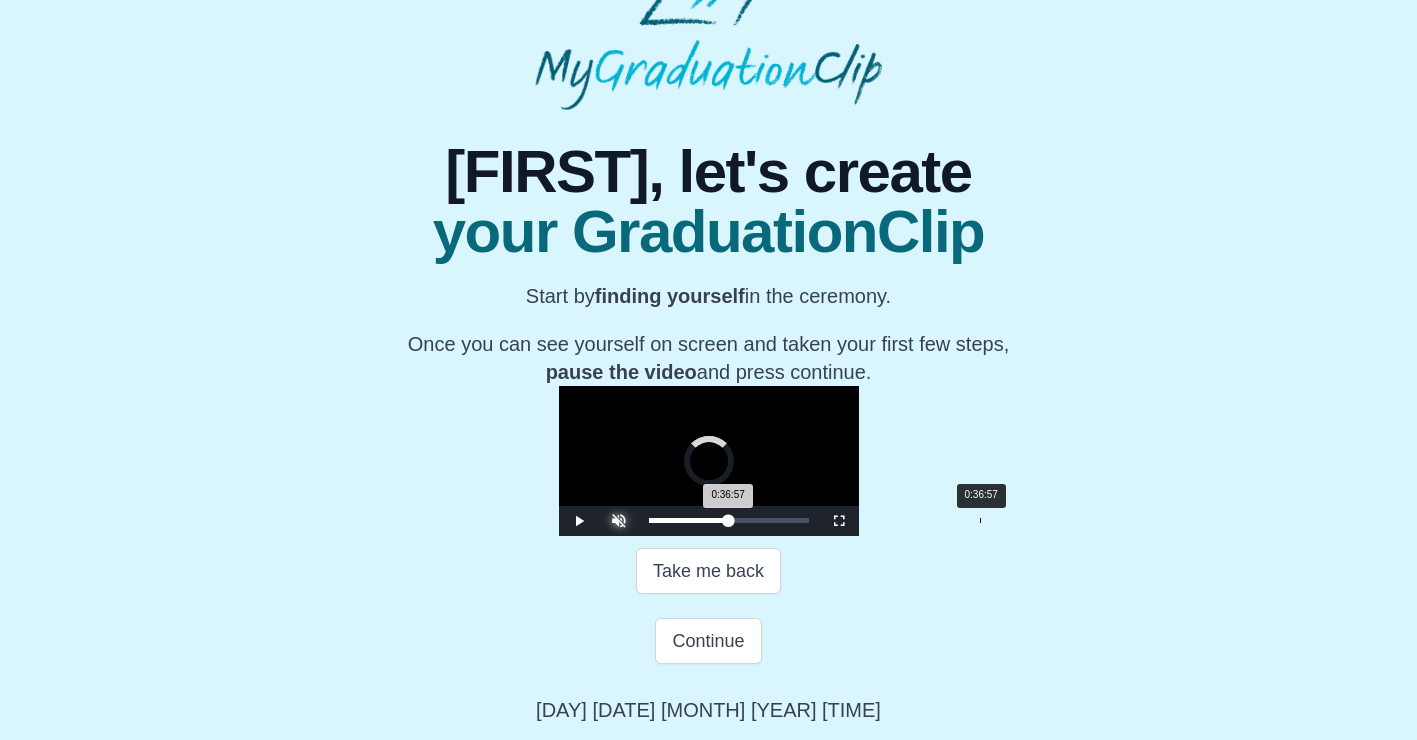 click on "0:36:57" at bounding box center [980, 520] 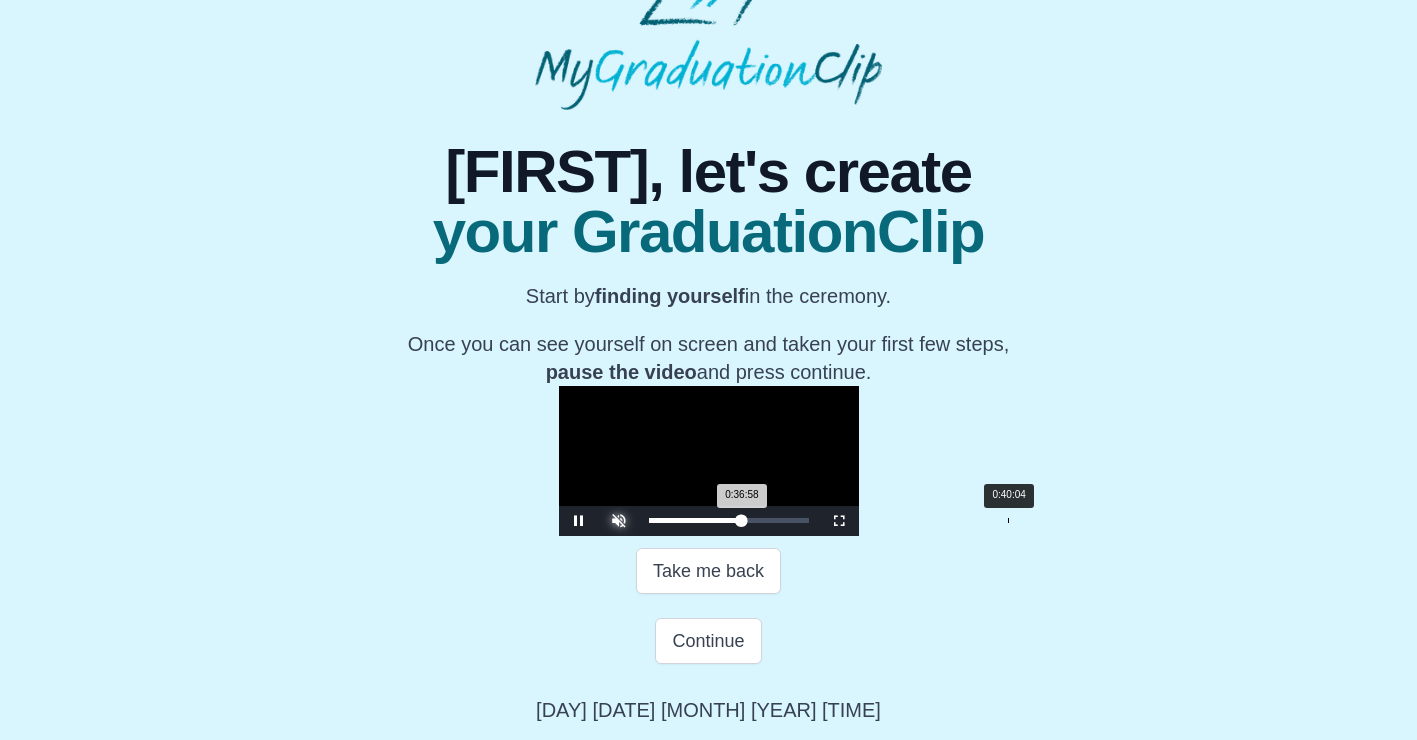 click on "Loaded : 0% 0:40:04 0:36:58 Progress : 0%" at bounding box center (729, 521) 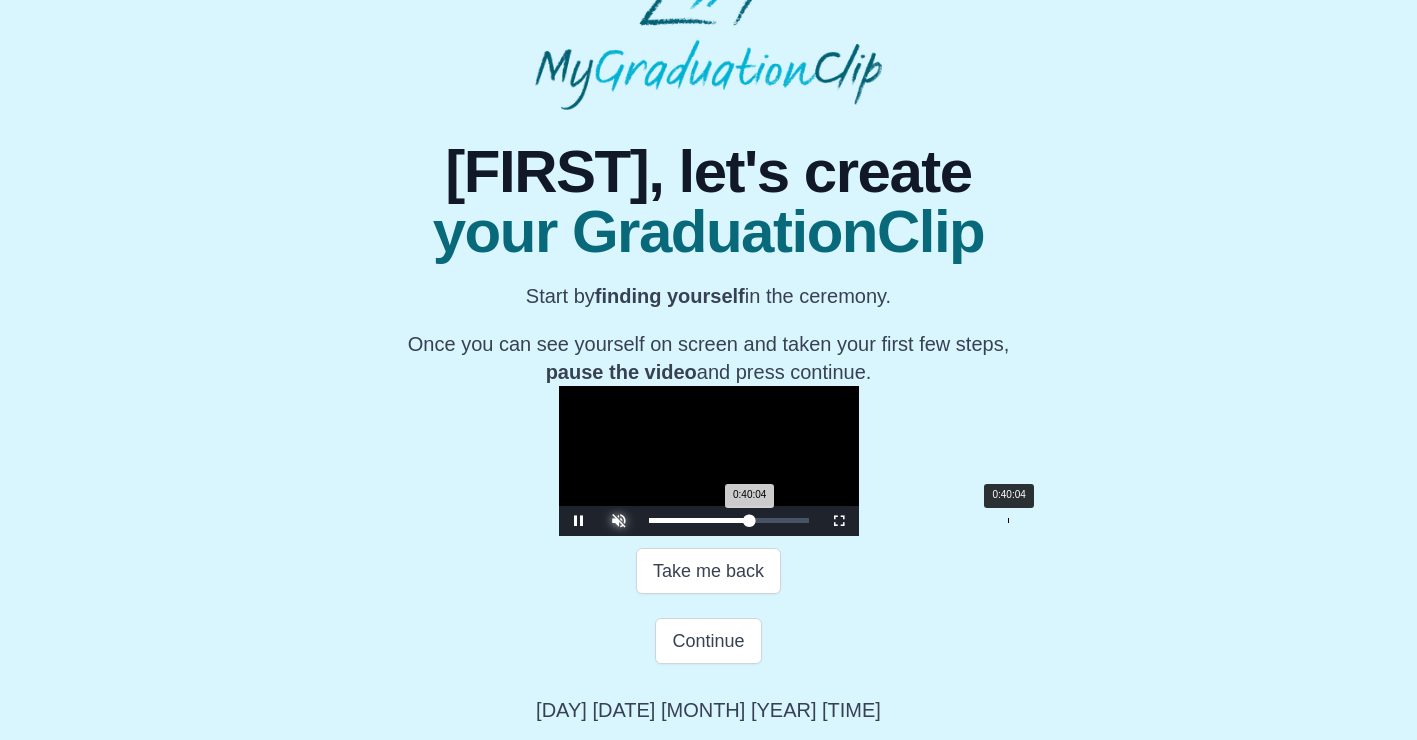 click on "Loaded : 0% 0:40:04 0:40:04 Progress : 0%" at bounding box center (729, 521) 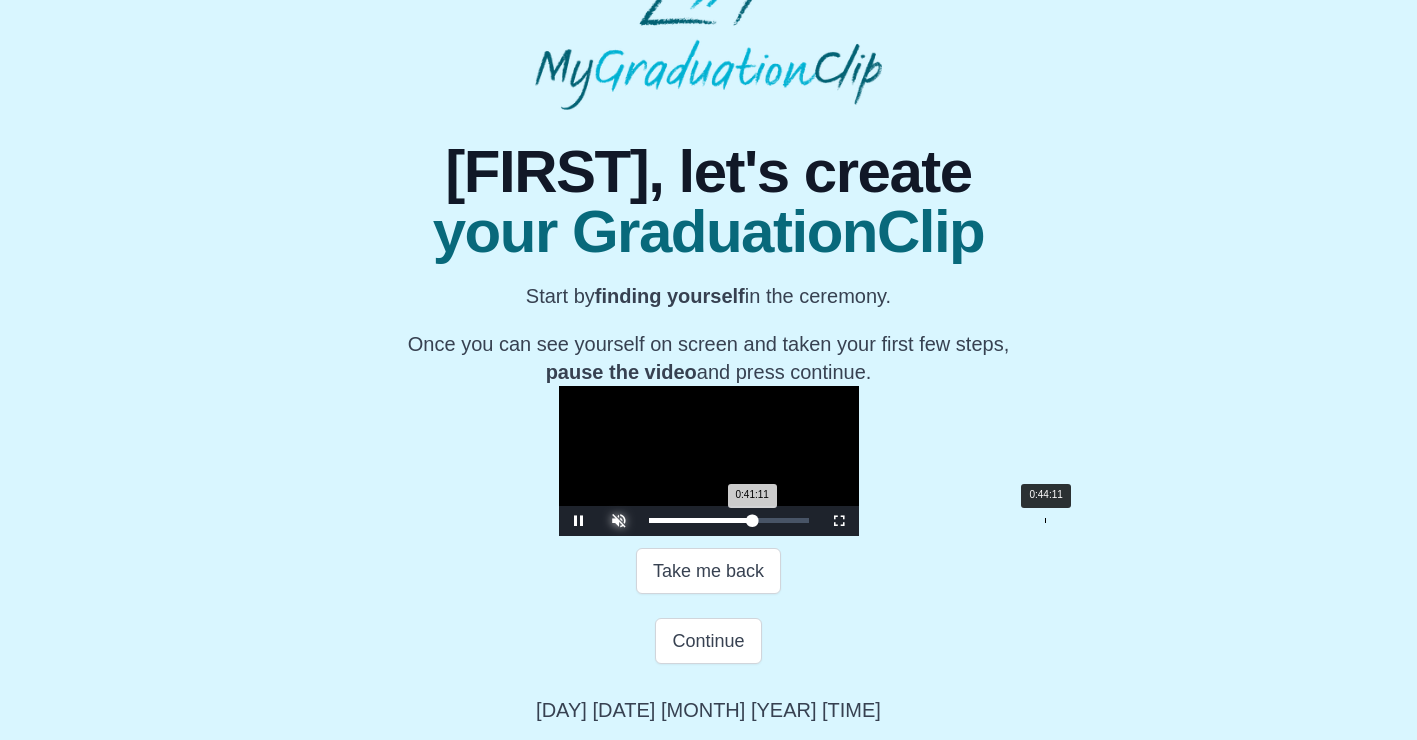 click on "Loaded : 0% 0:44:11 0:41:11 Progress : 0%" at bounding box center (729, 521) 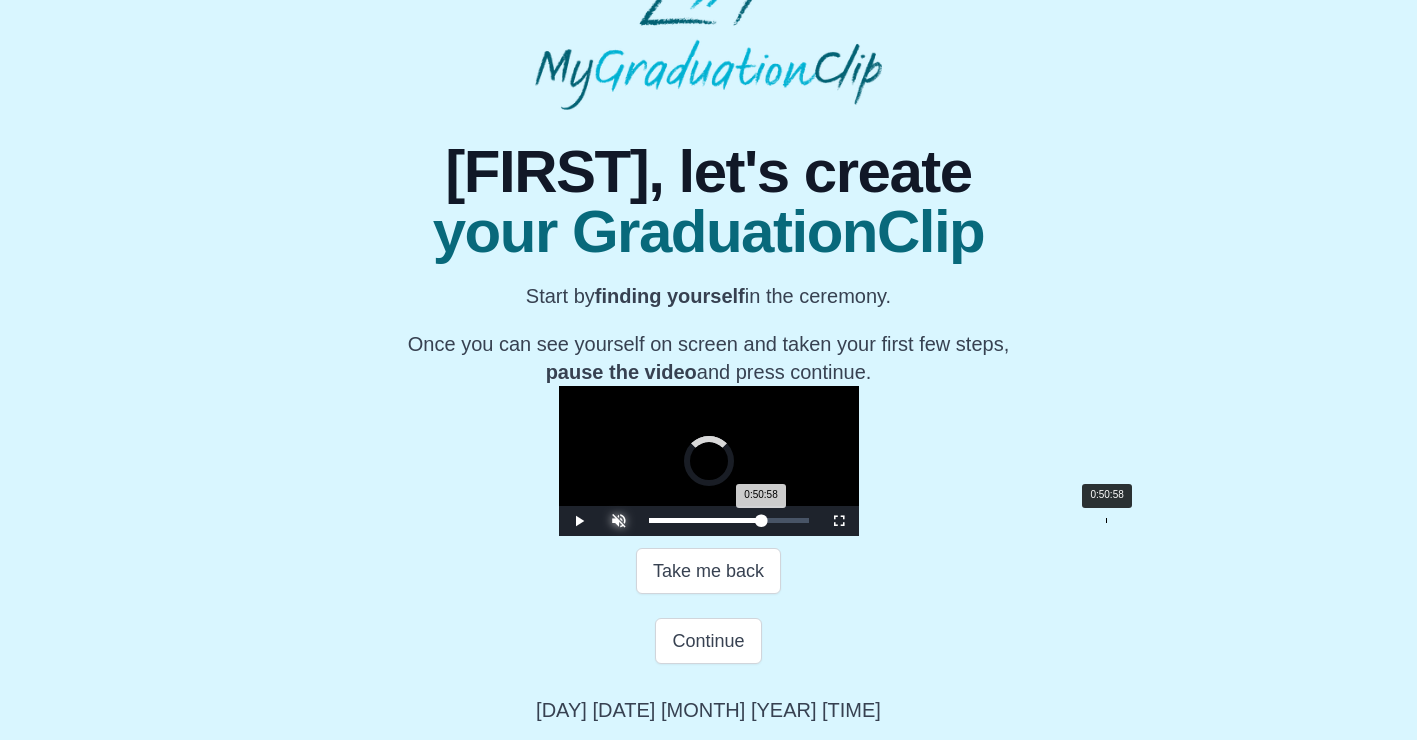 click on "0:50:58" at bounding box center [1106, 520] 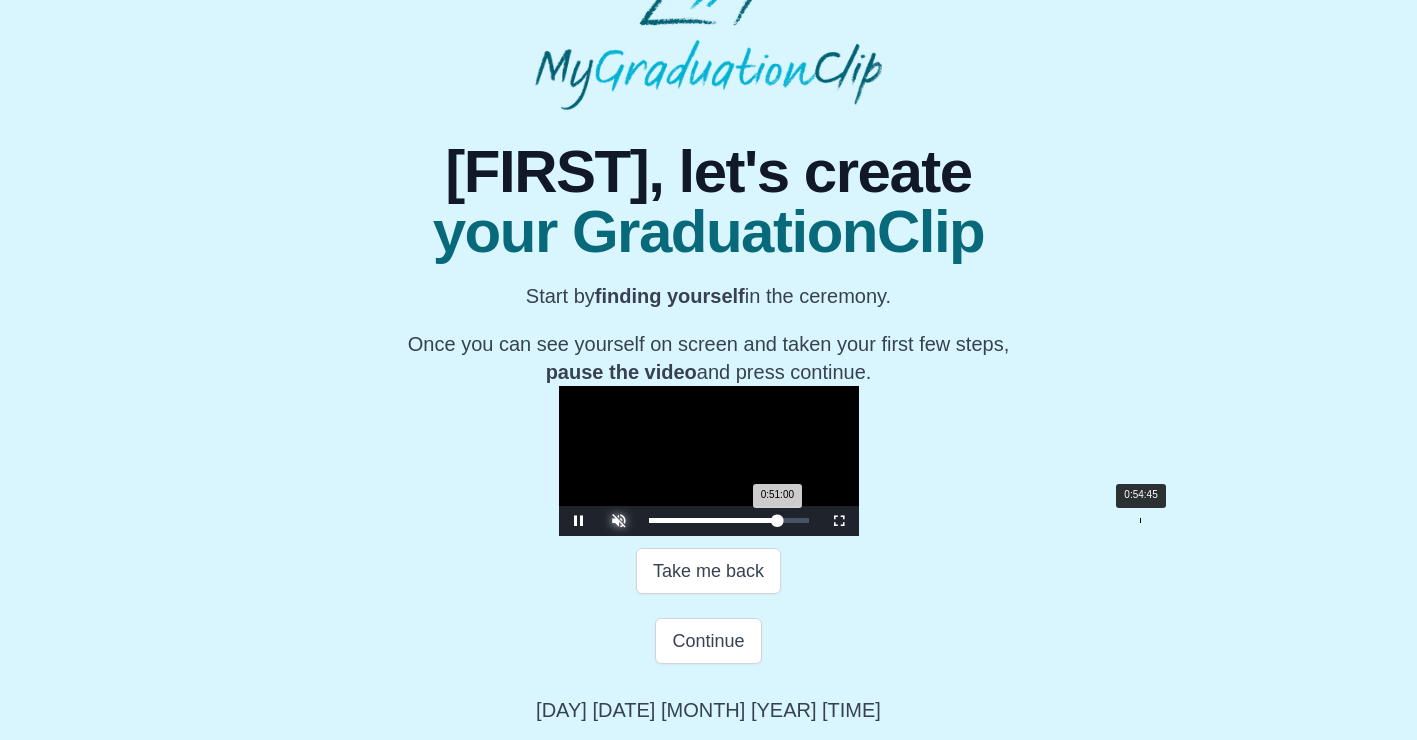 click on "Loaded : 0% 0:54:45 0:51:00 Progress : 0%" at bounding box center [729, 521] 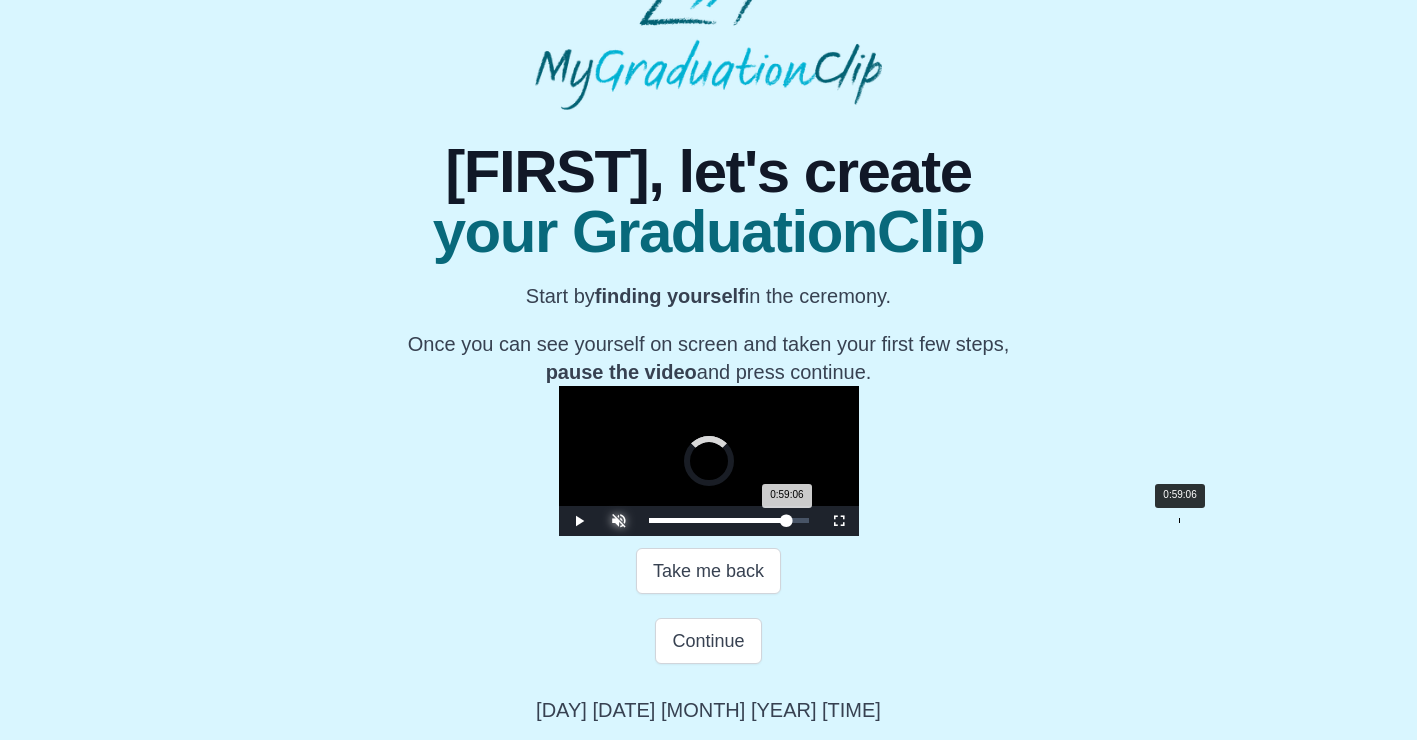 click on "0:59:06" at bounding box center [1179, 520] 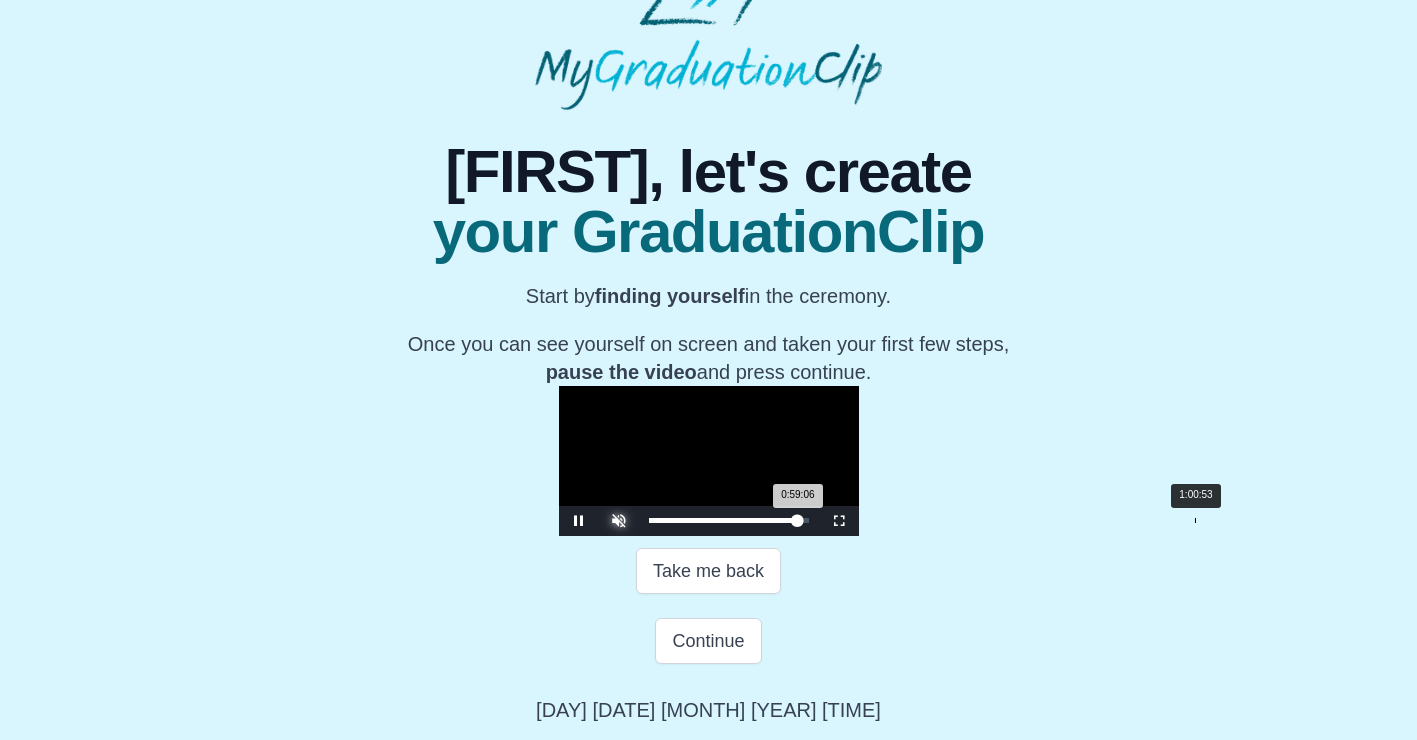 click on "Loaded : 0% 1:00:53 0:59:06 Progress : 0%" at bounding box center [729, 521] 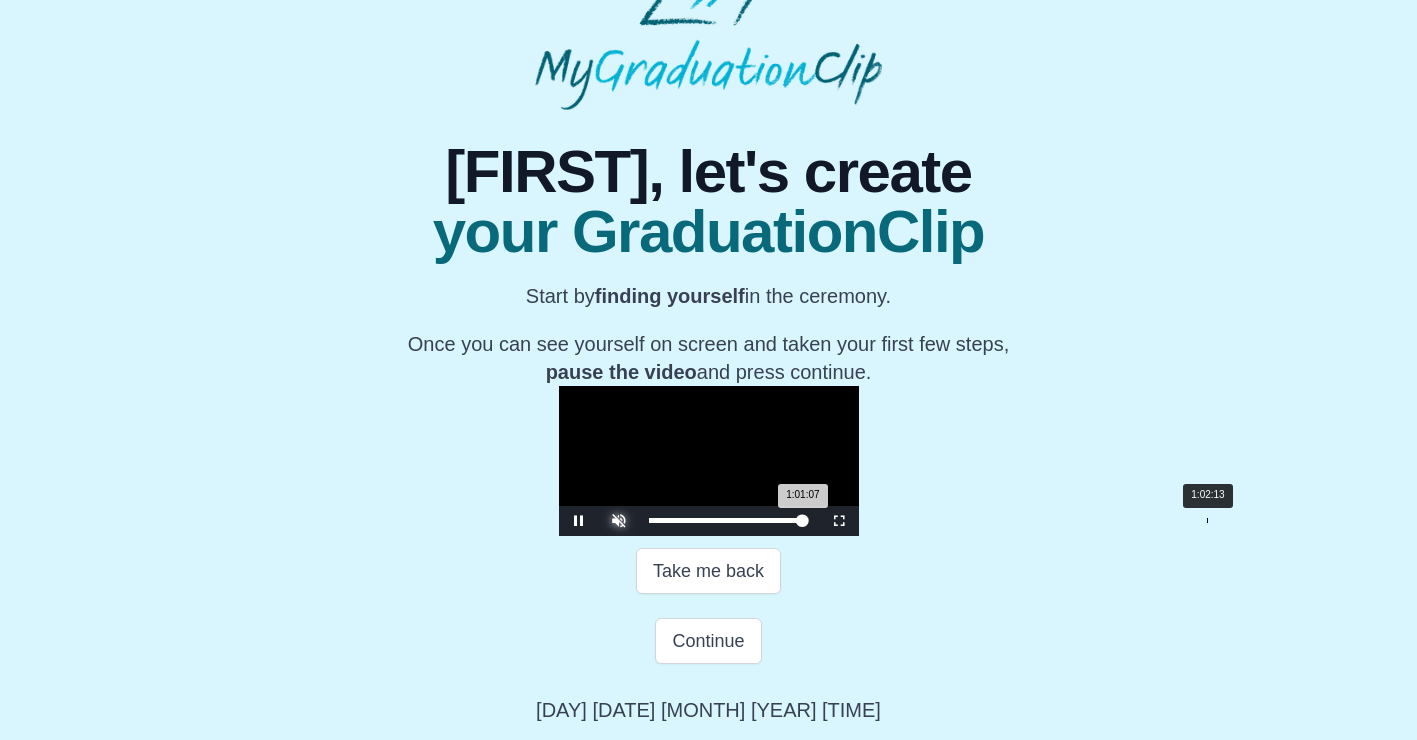 click on "Loaded : 0% 1:02:13 1:01:07 Progress : 0%" at bounding box center [729, 521] 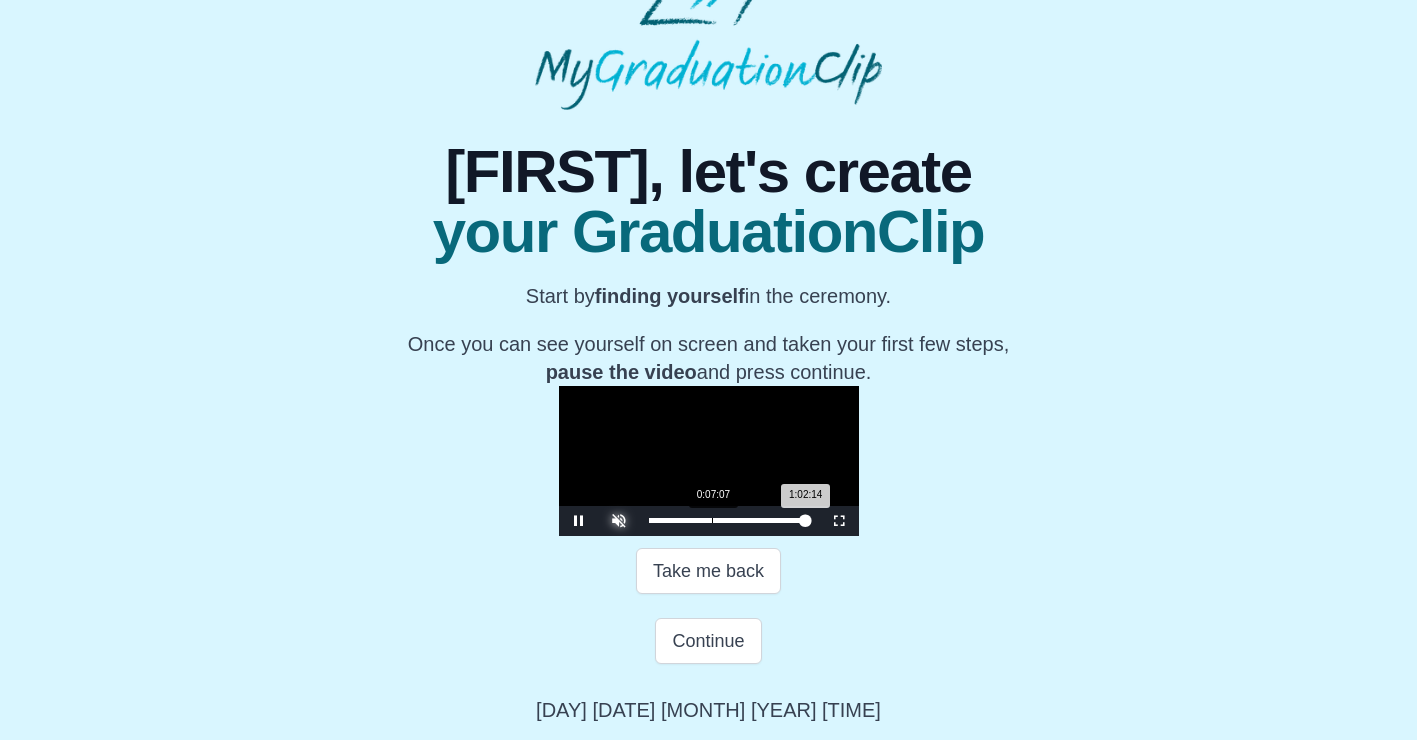 click on "Loaded : 0% 0:07:07 1:02:14 Progress : 0%" at bounding box center [729, 521] 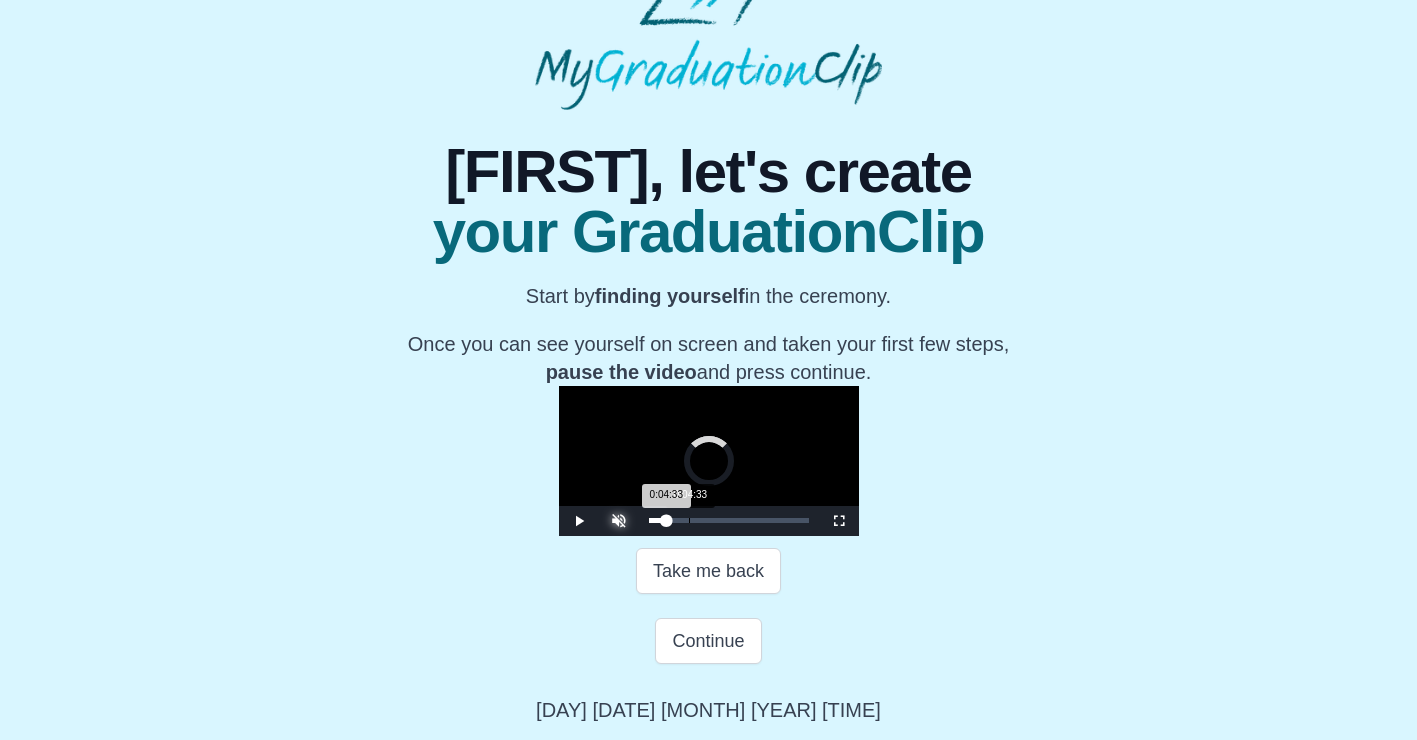 click on "0:04:33" at bounding box center [689, 520] 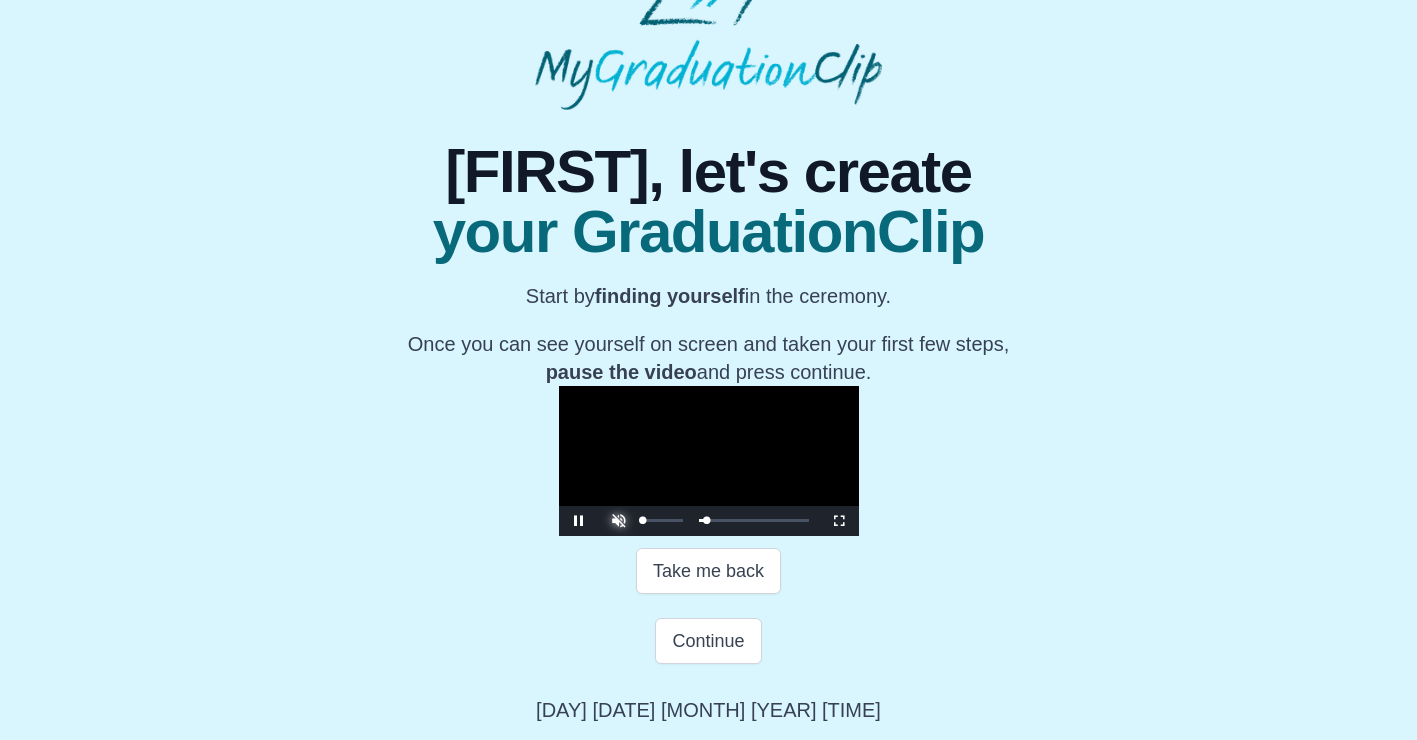click at bounding box center (619, 506) 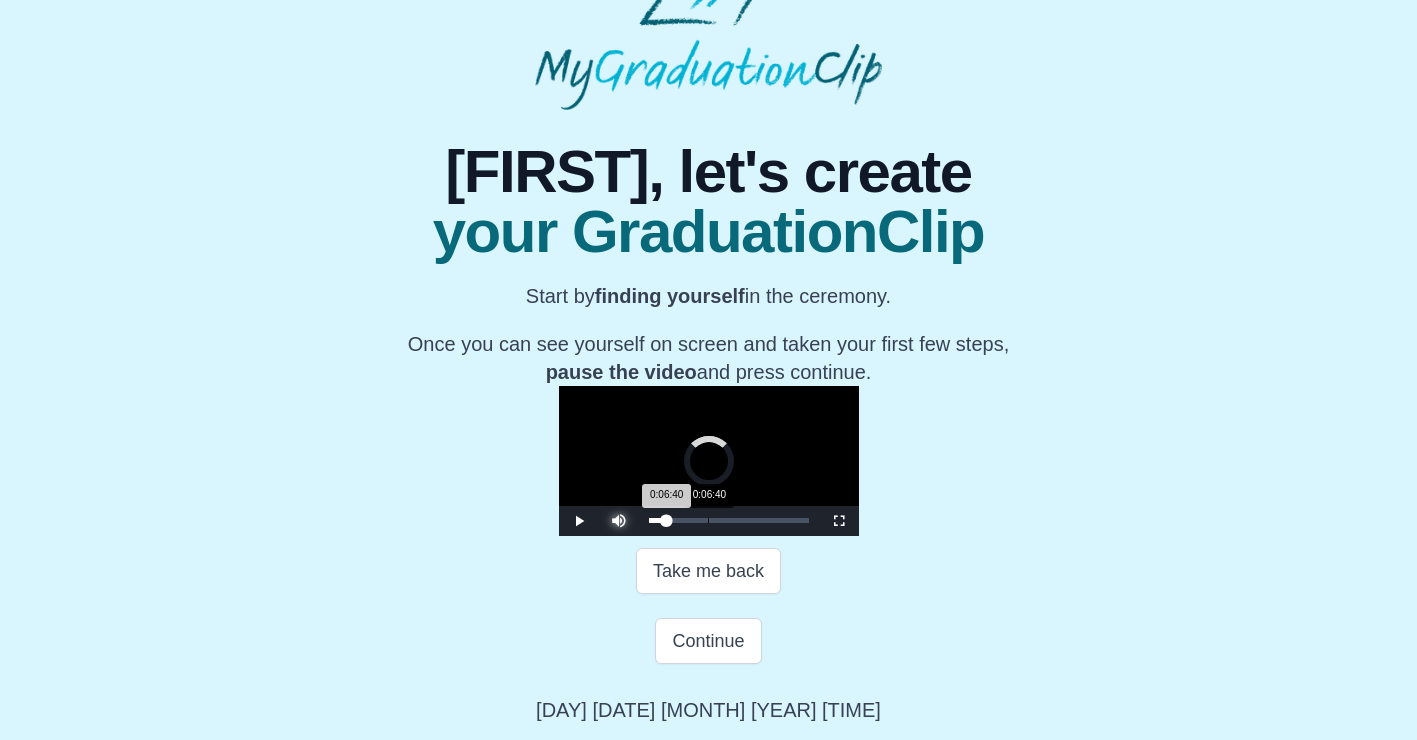 click on "0:06:40 Progress : 0%" at bounding box center (658, 520) 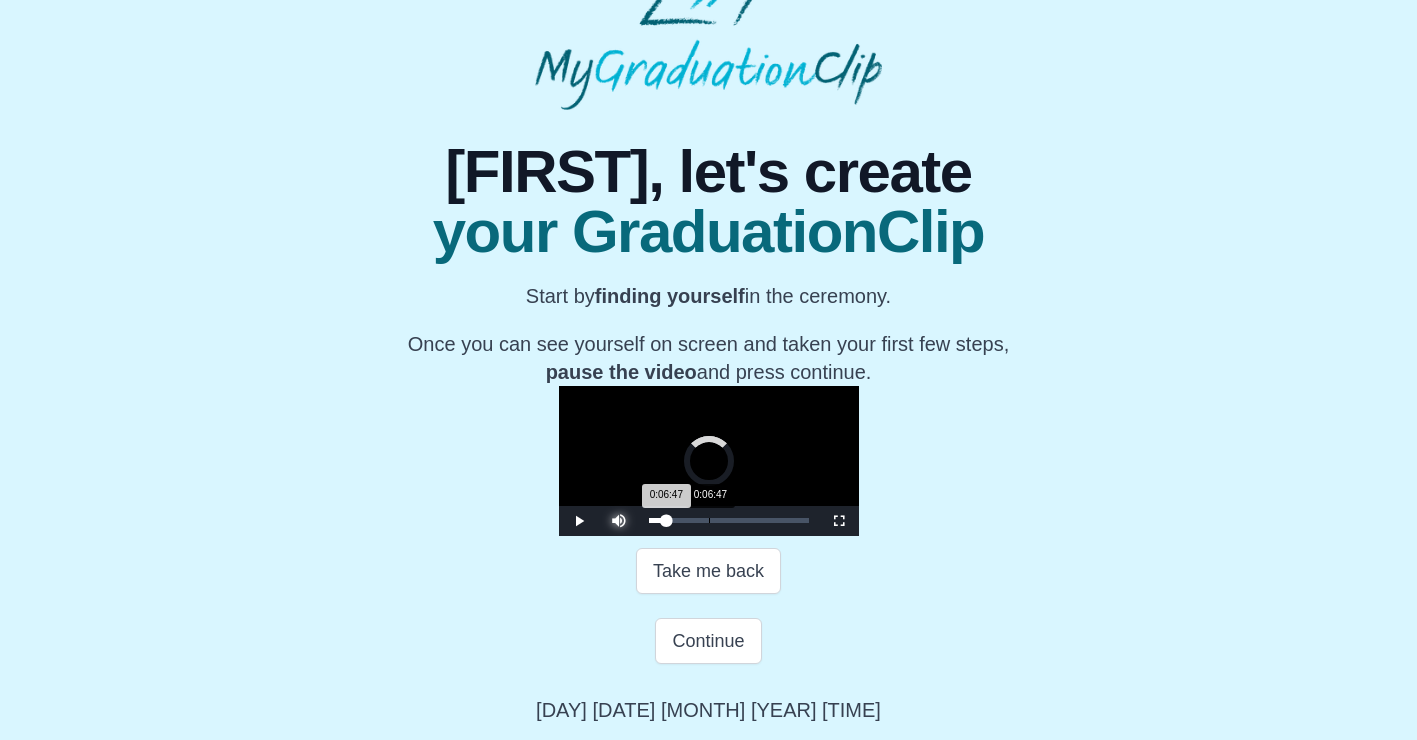 click on "0:06:47 Progress : 0%" at bounding box center [658, 520] 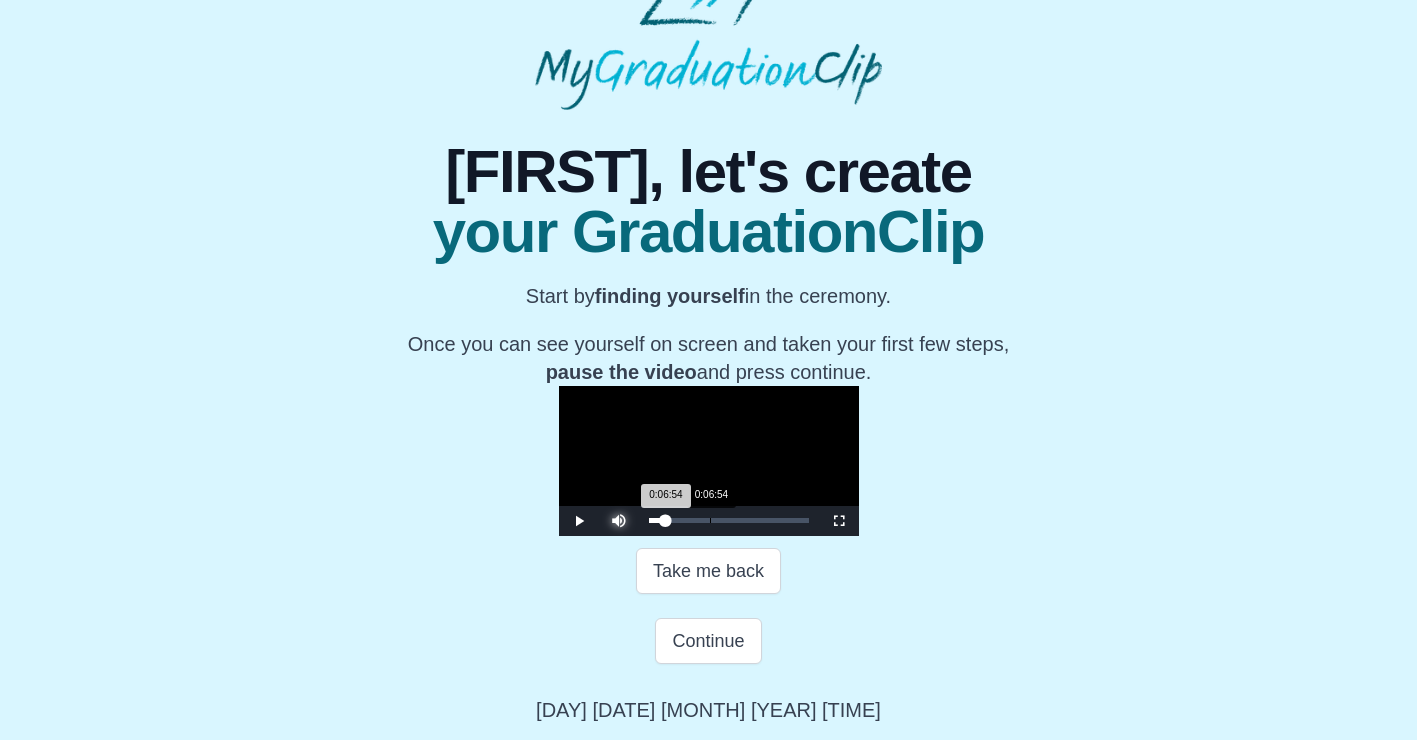 click on "0:06:54 Progress : 0%" at bounding box center (657, 520) 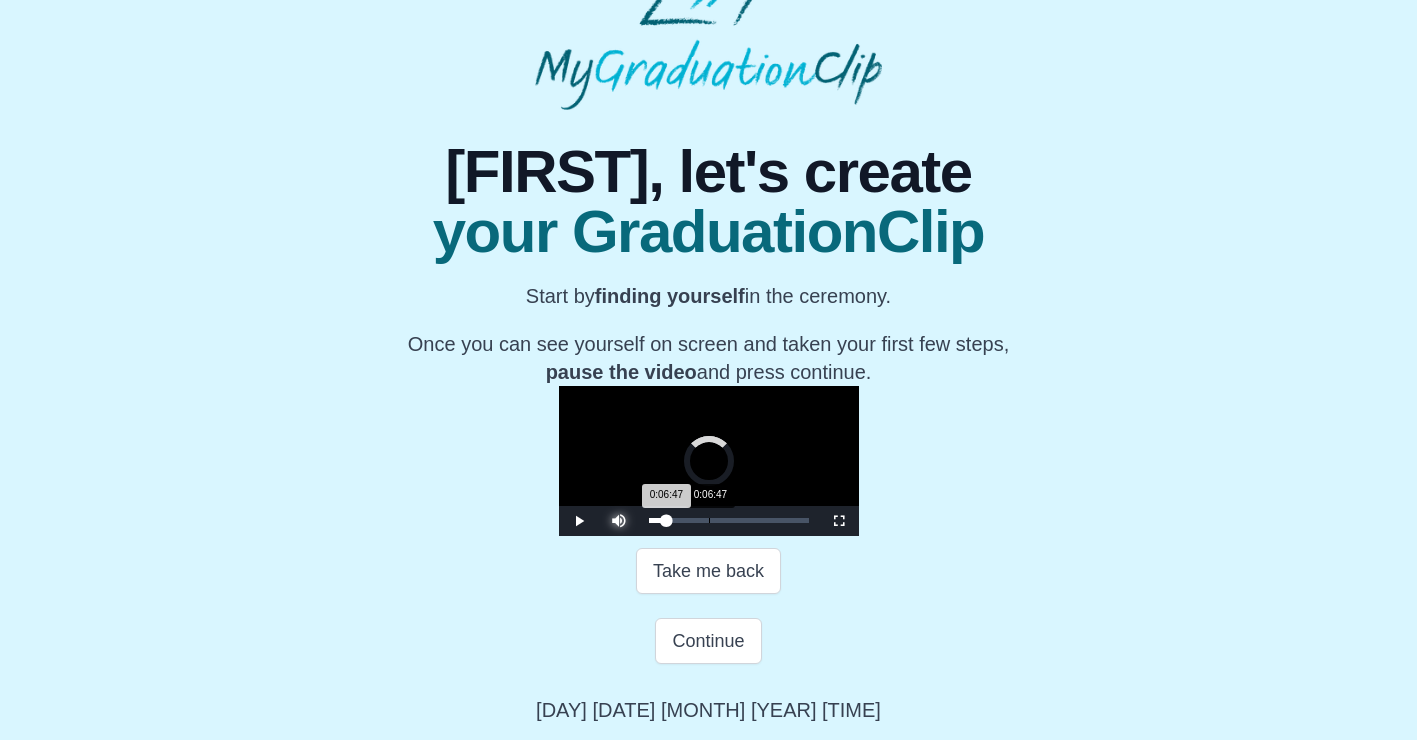 click on "0:06:47 Progress : 0%" at bounding box center (658, 520) 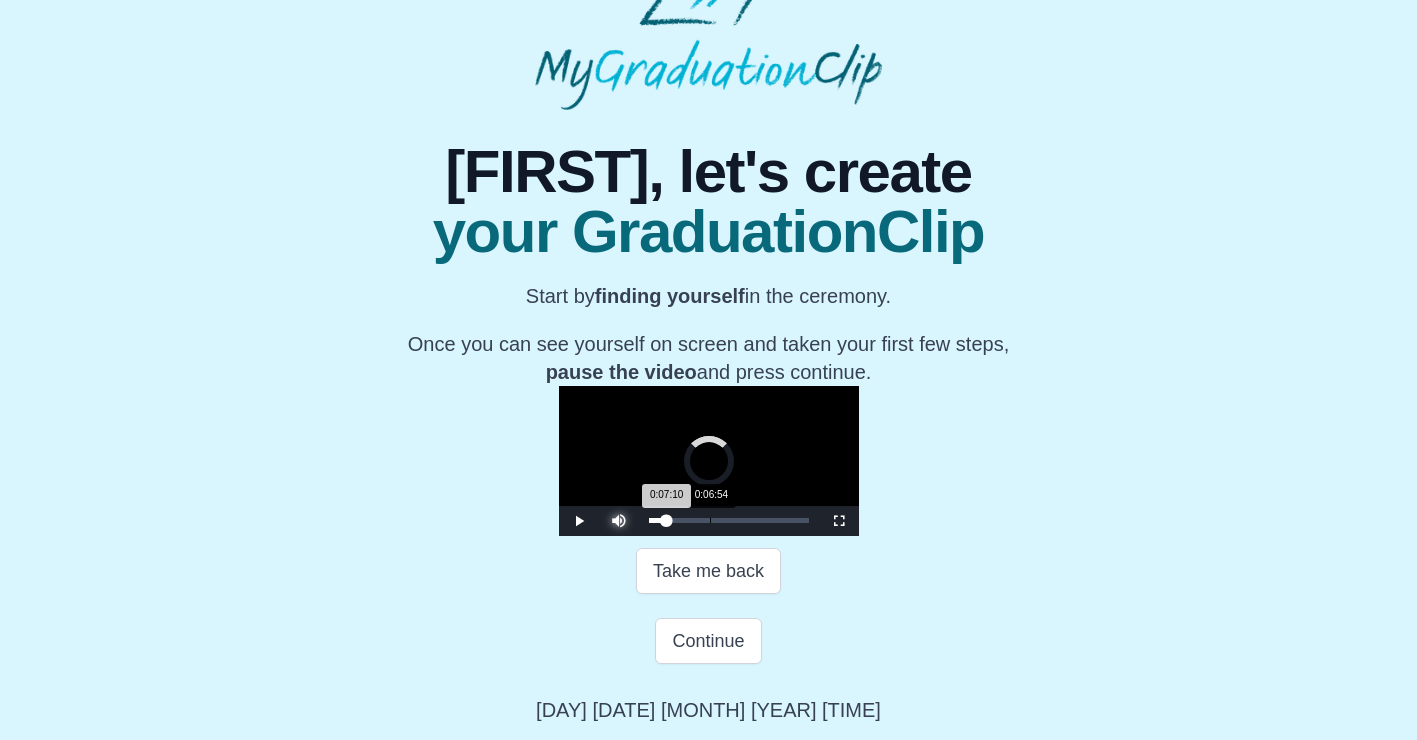 click on "0:07:10 Progress : 0%" at bounding box center (658, 520) 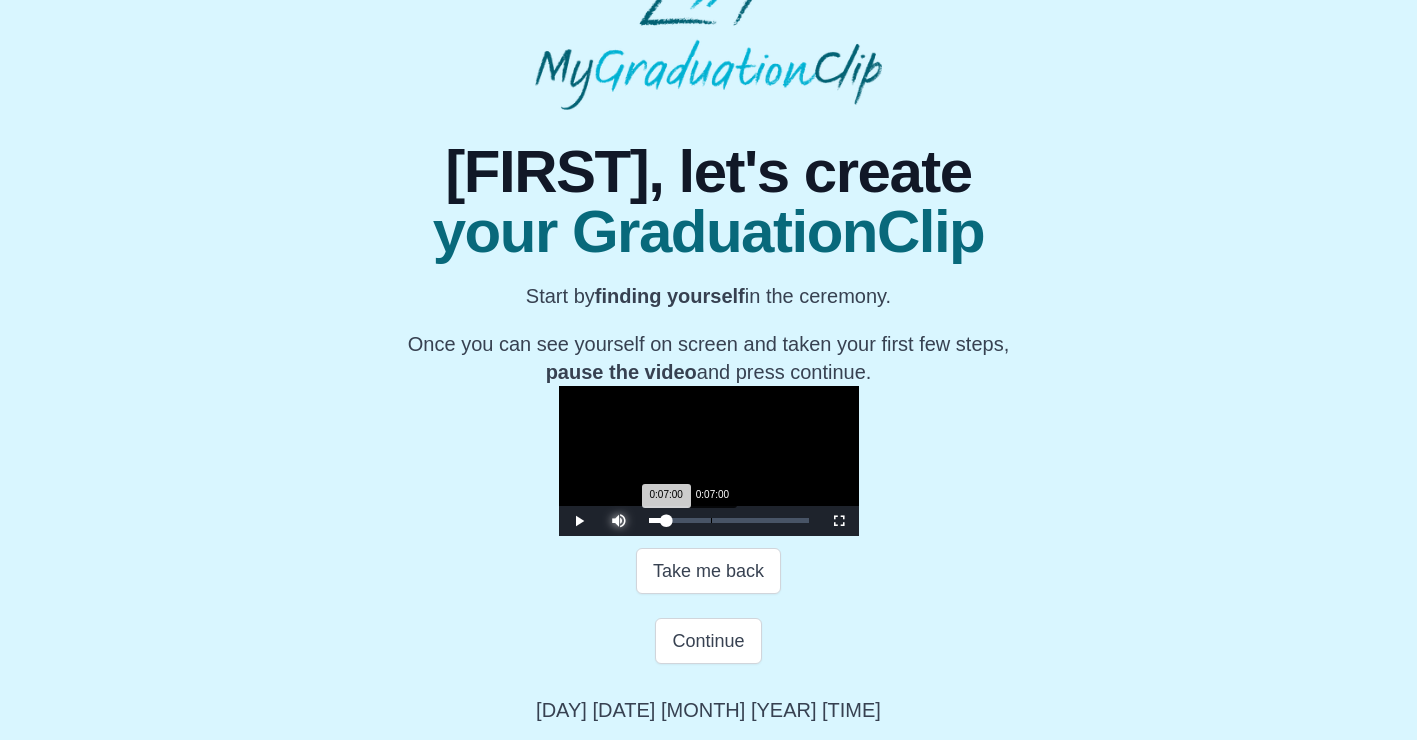 click on "0:07:00 Progress : 0%" at bounding box center [658, 520] 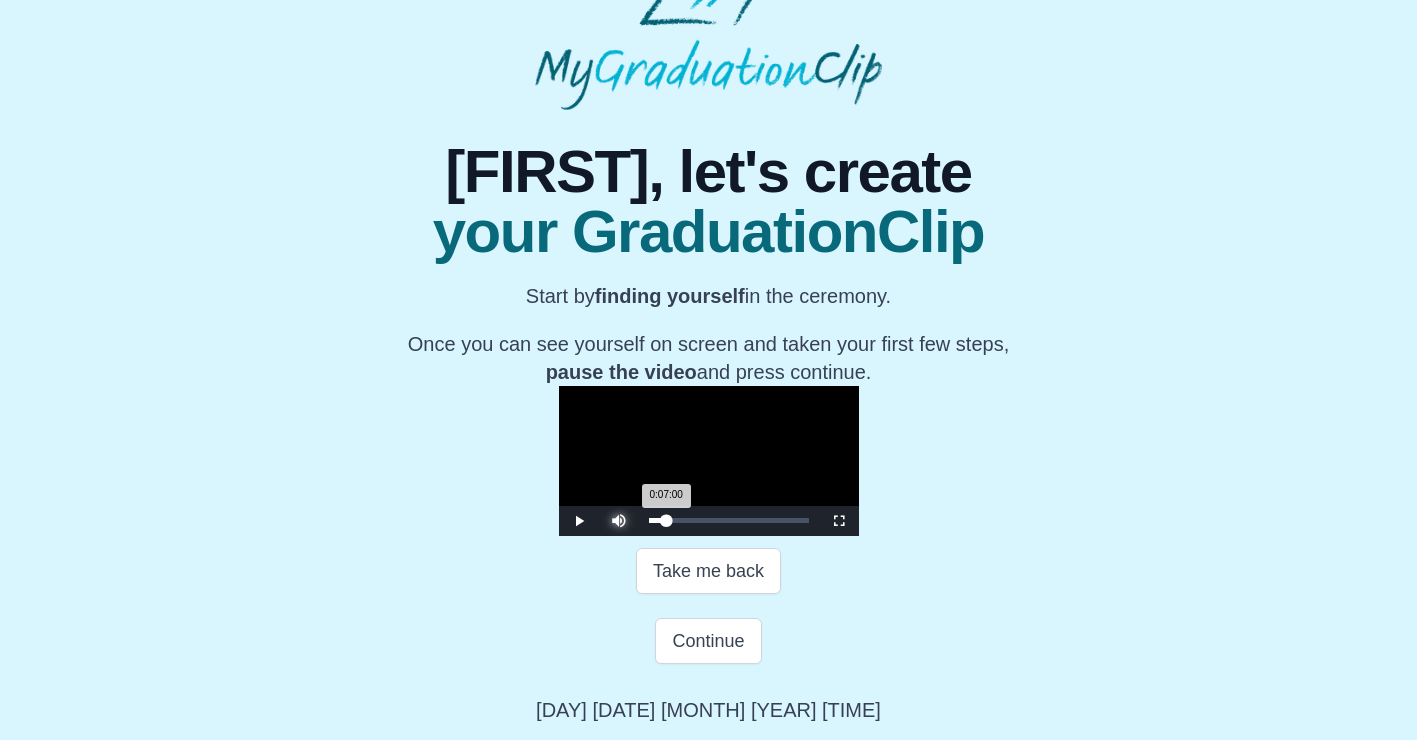 click on "0:07:00 Progress : 0%" at bounding box center [658, 520] 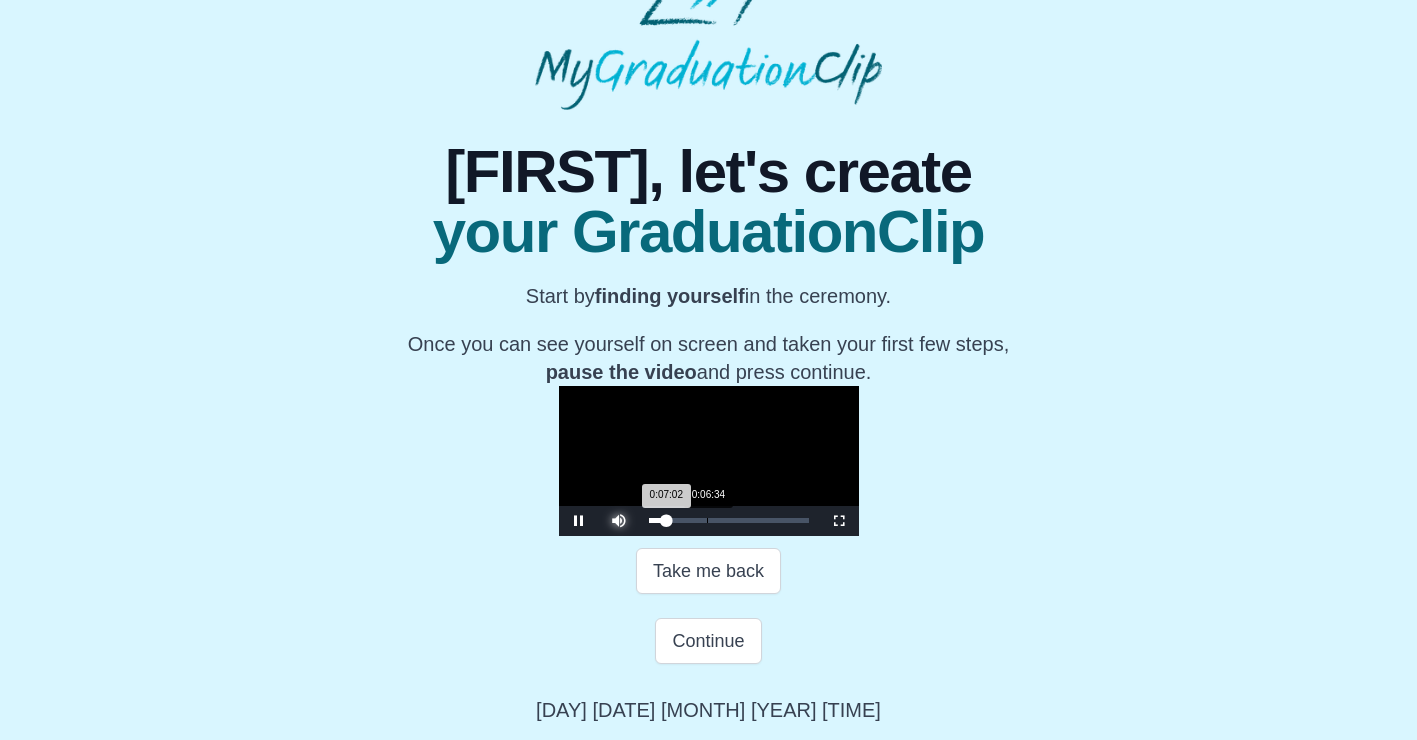 click on "0:07:02 Progress : 0%" at bounding box center [658, 520] 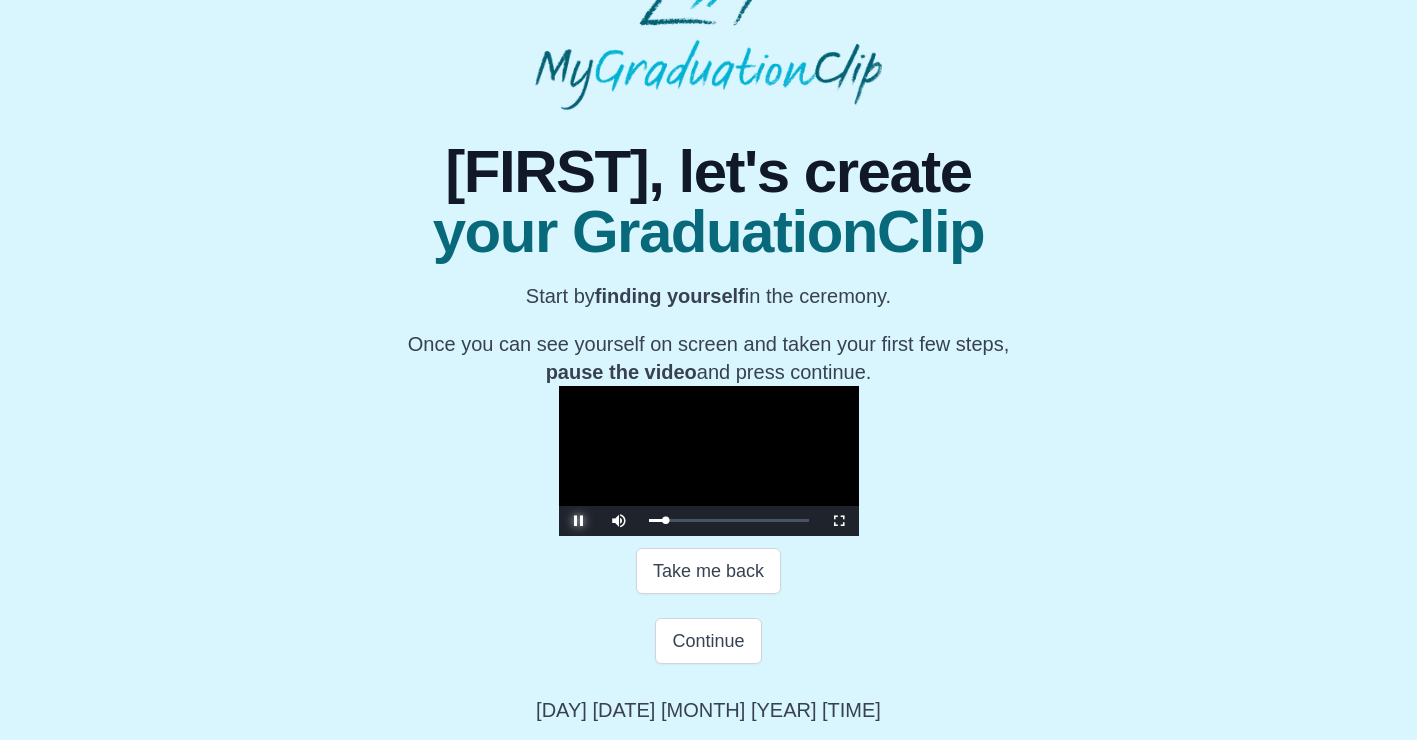 click at bounding box center [579, 521] 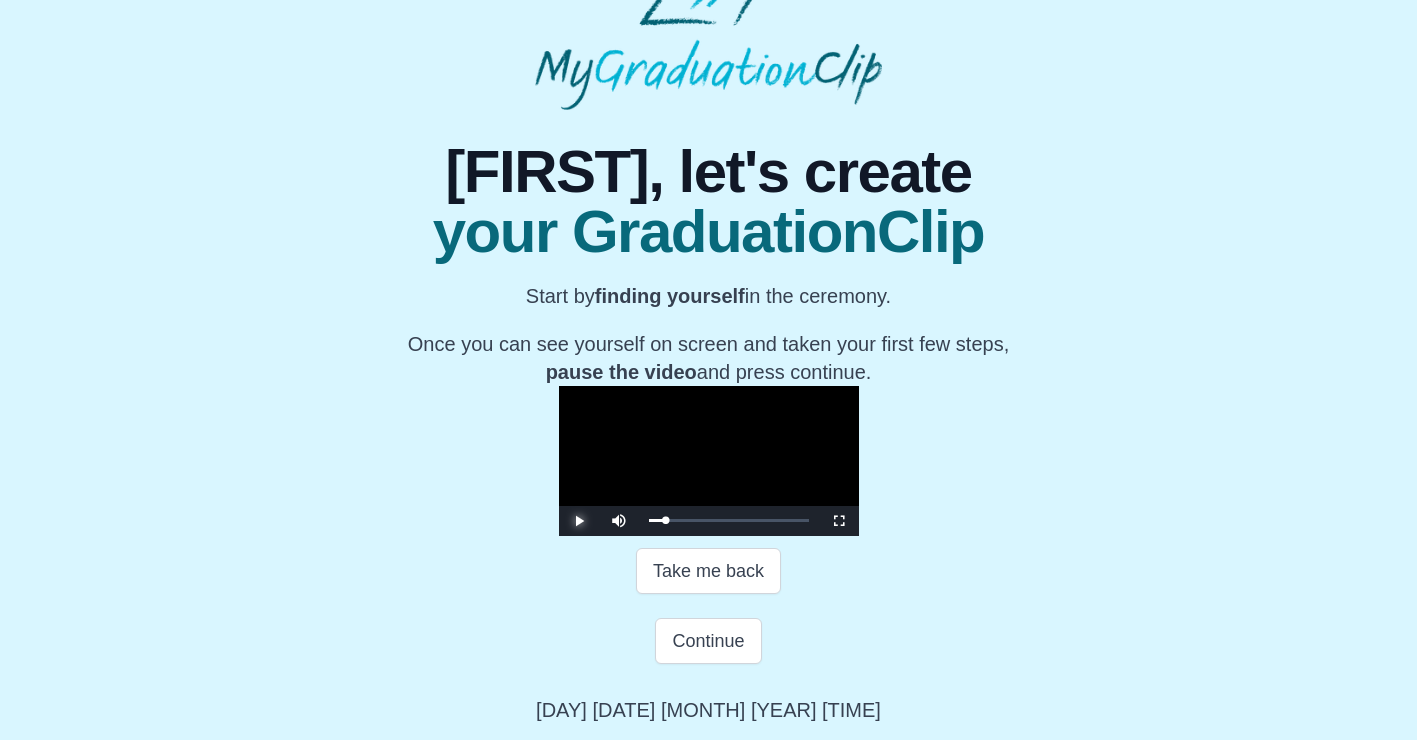 click at bounding box center [579, 521] 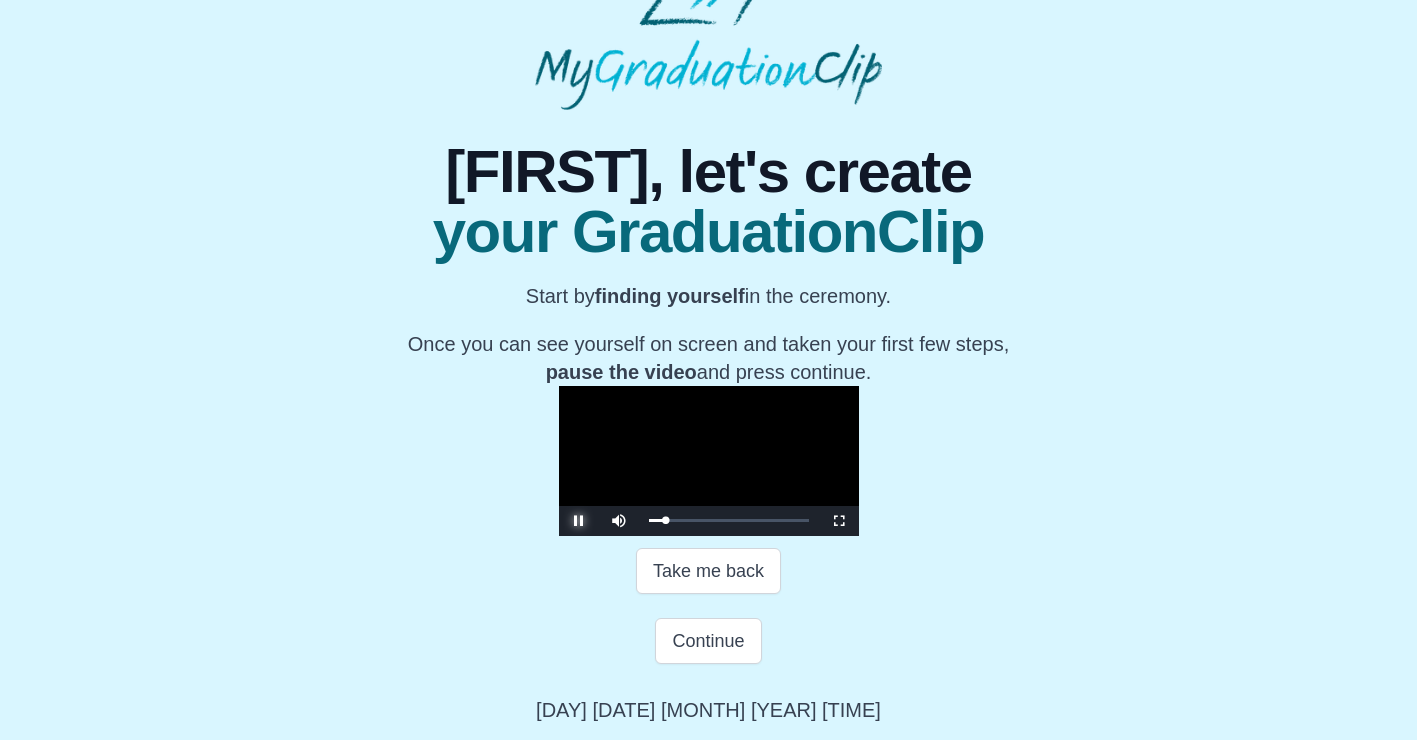 click at bounding box center (579, 521) 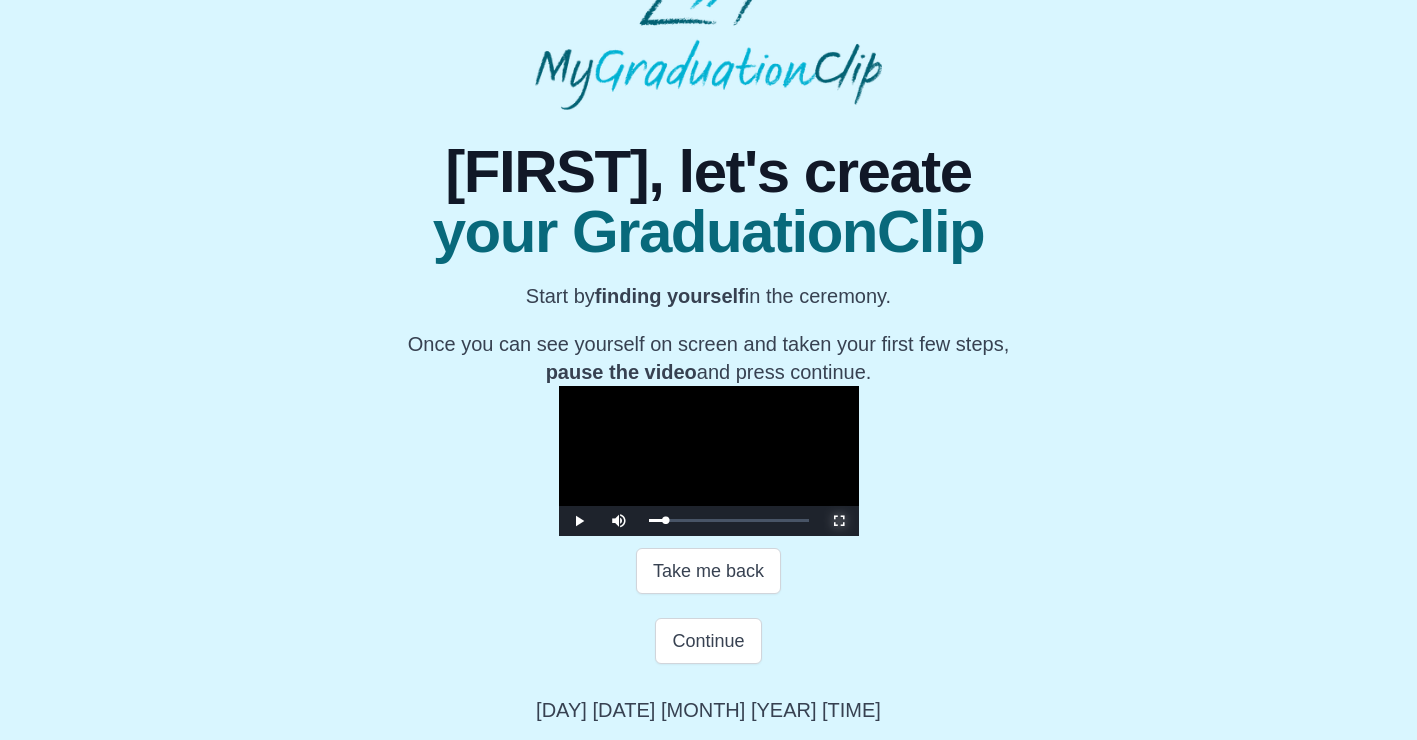 click at bounding box center [839, 521] 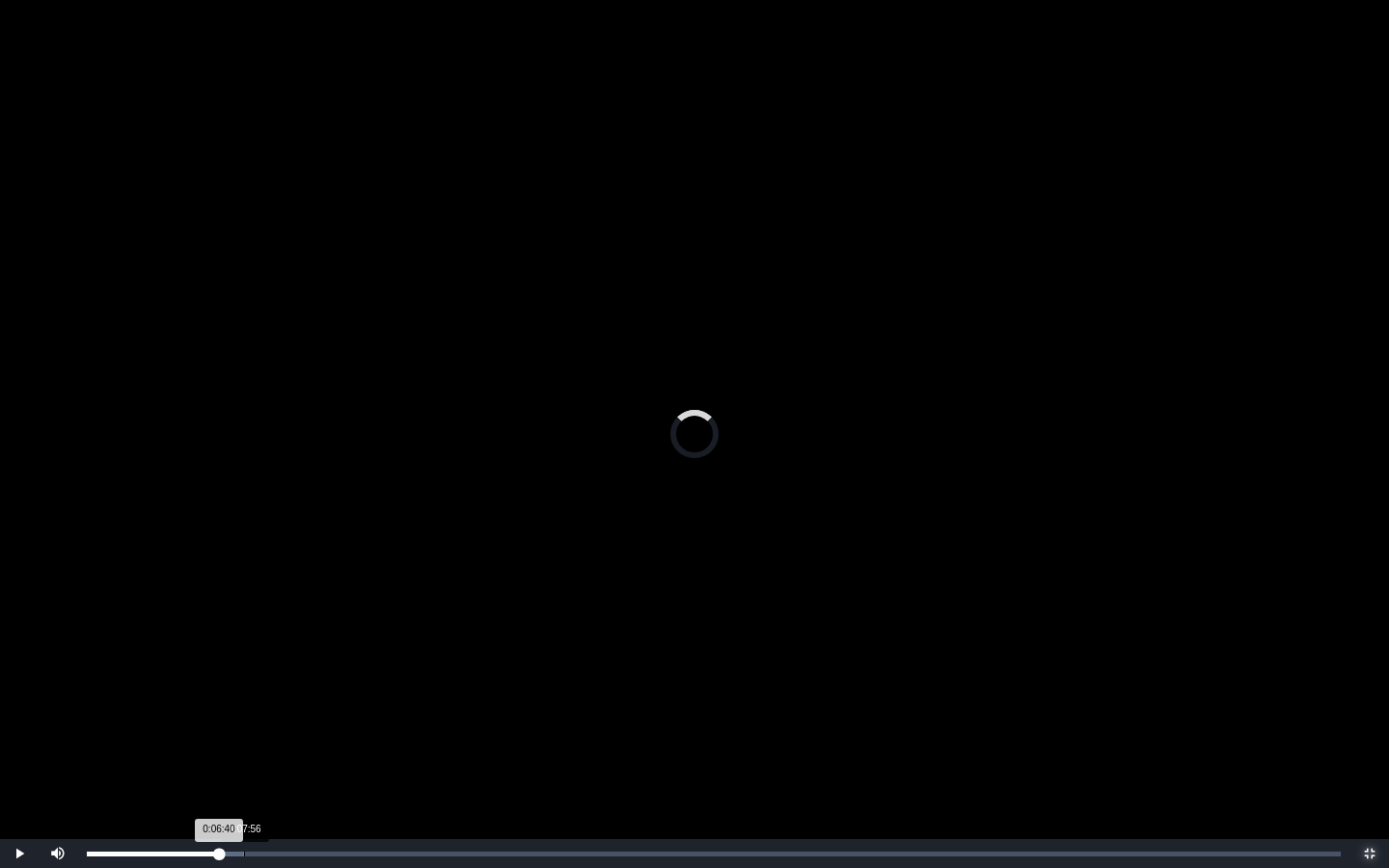 click on "0:07:56" at bounding box center [244, 854] 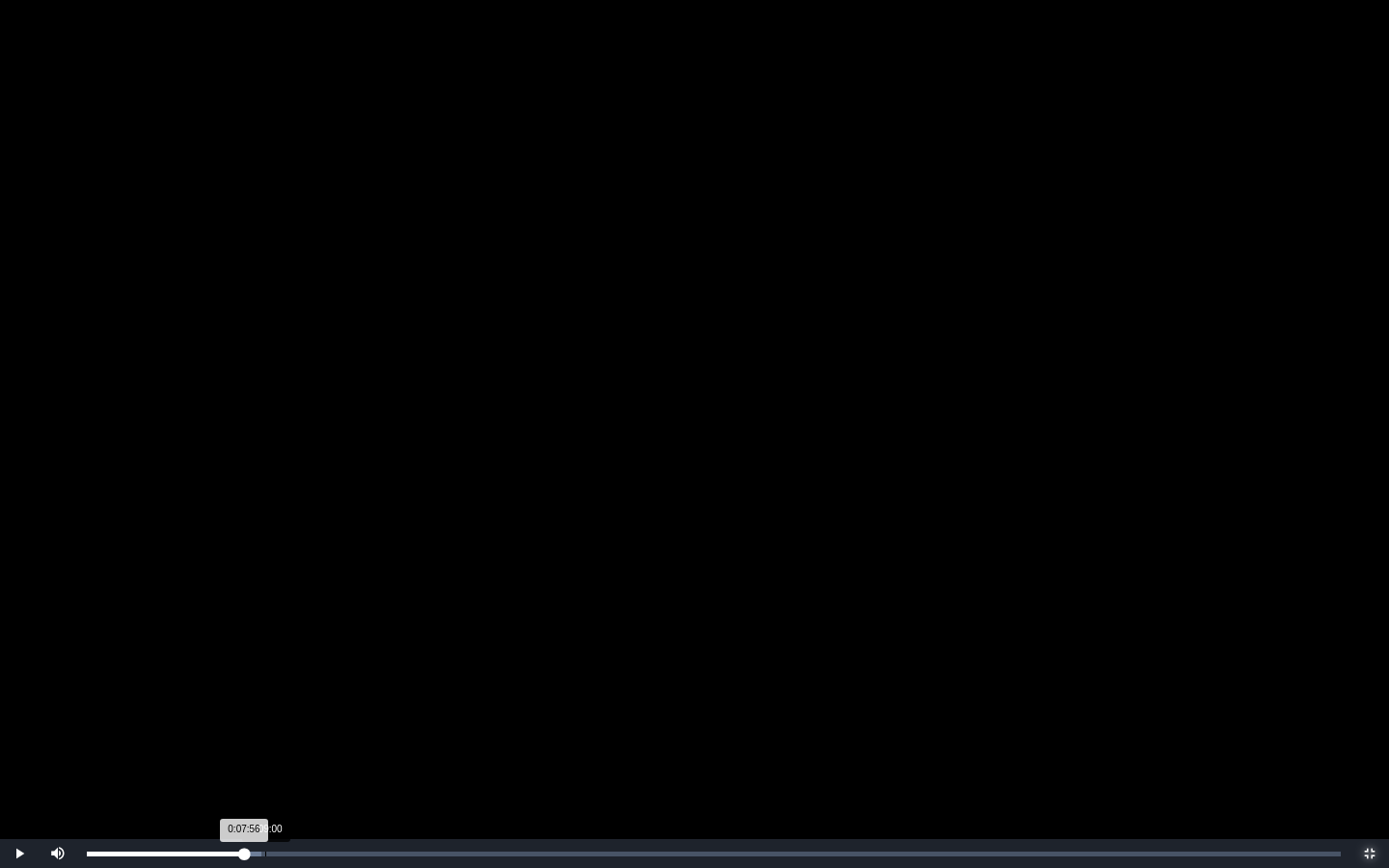click on "Loaded : 0% 0:09:00 0:07:56 Progress : 0%" at bounding box center (714, 854) 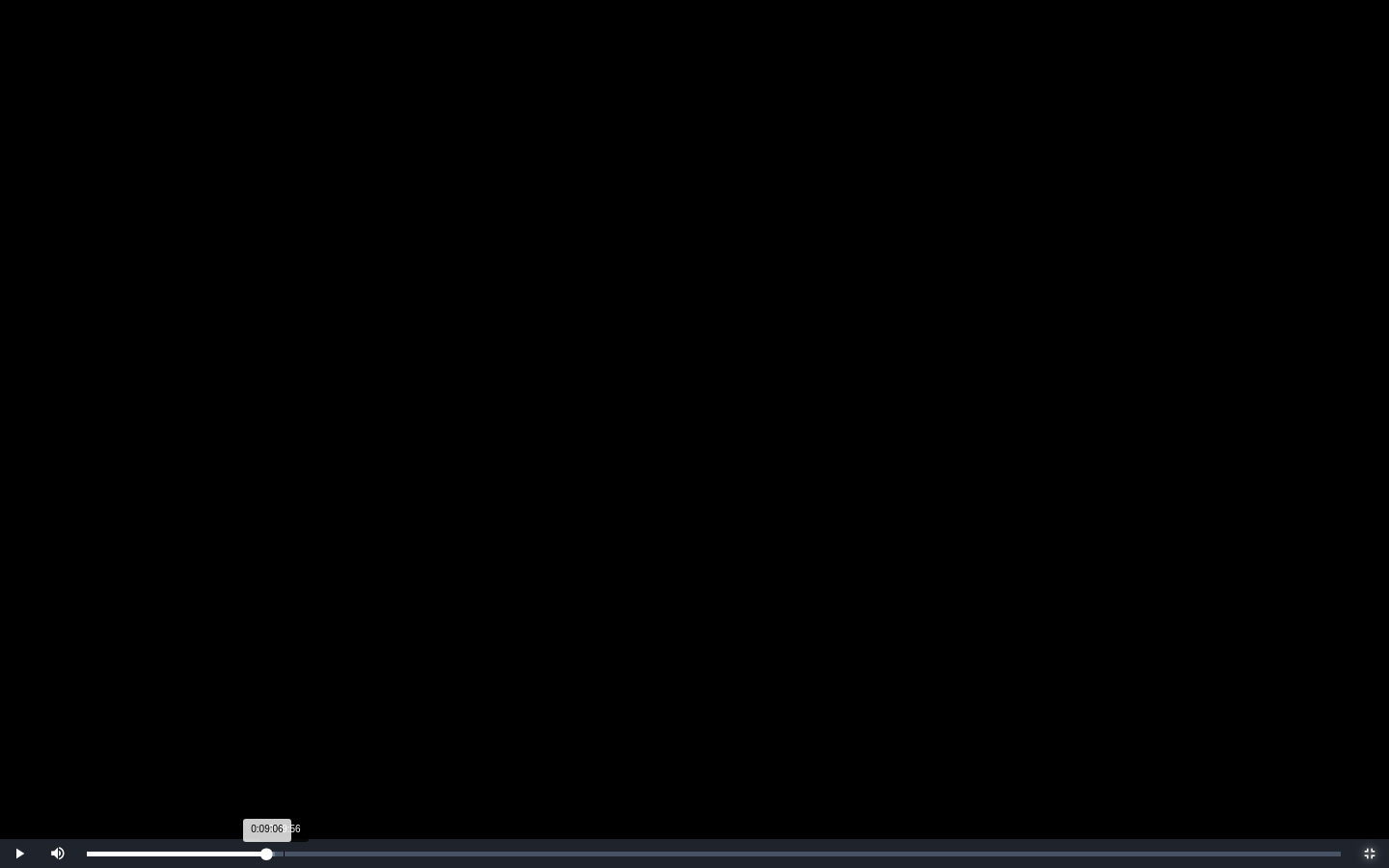 click on "Loaded : 0% 0:09:56 0:09:06 Progress : 0%" at bounding box center [714, 854] 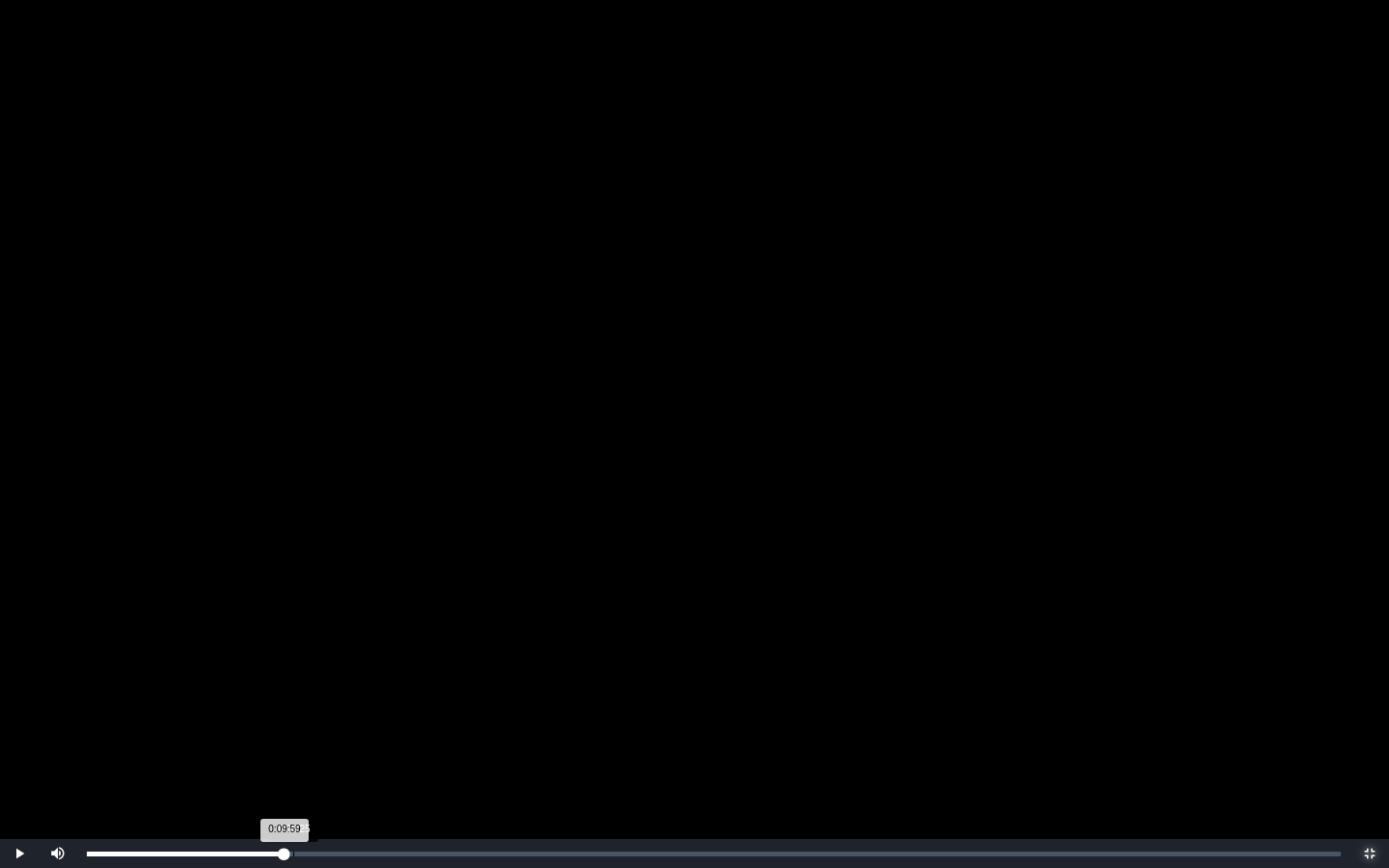 click on "Loaded : 0% 0:10:25 0:09:59 Progress : 0%" at bounding box center [714, 854] 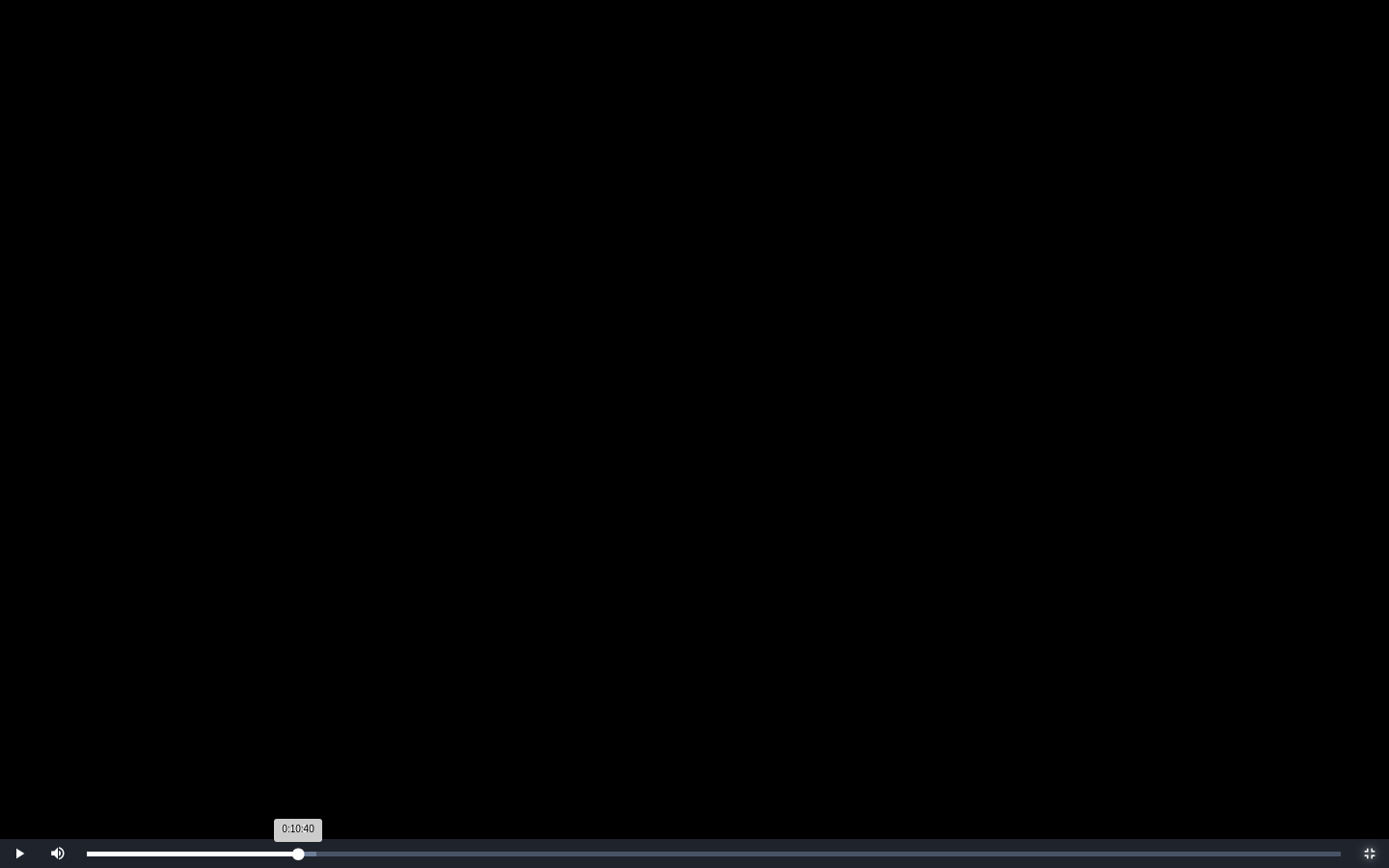click on "0:10:40 Progress : 0%" at bounding box center [192, 854] 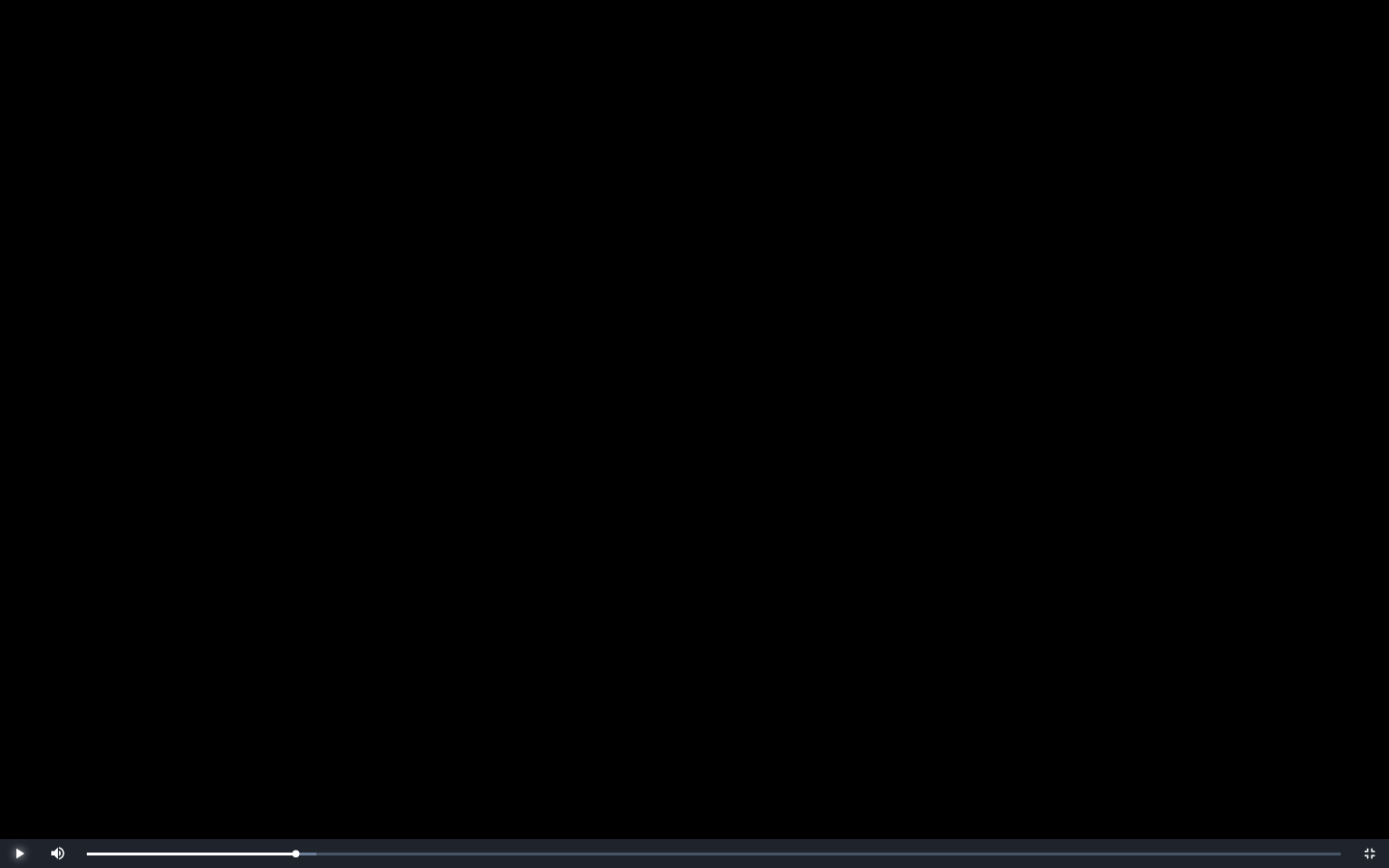 click at bounding box center (19, 854) 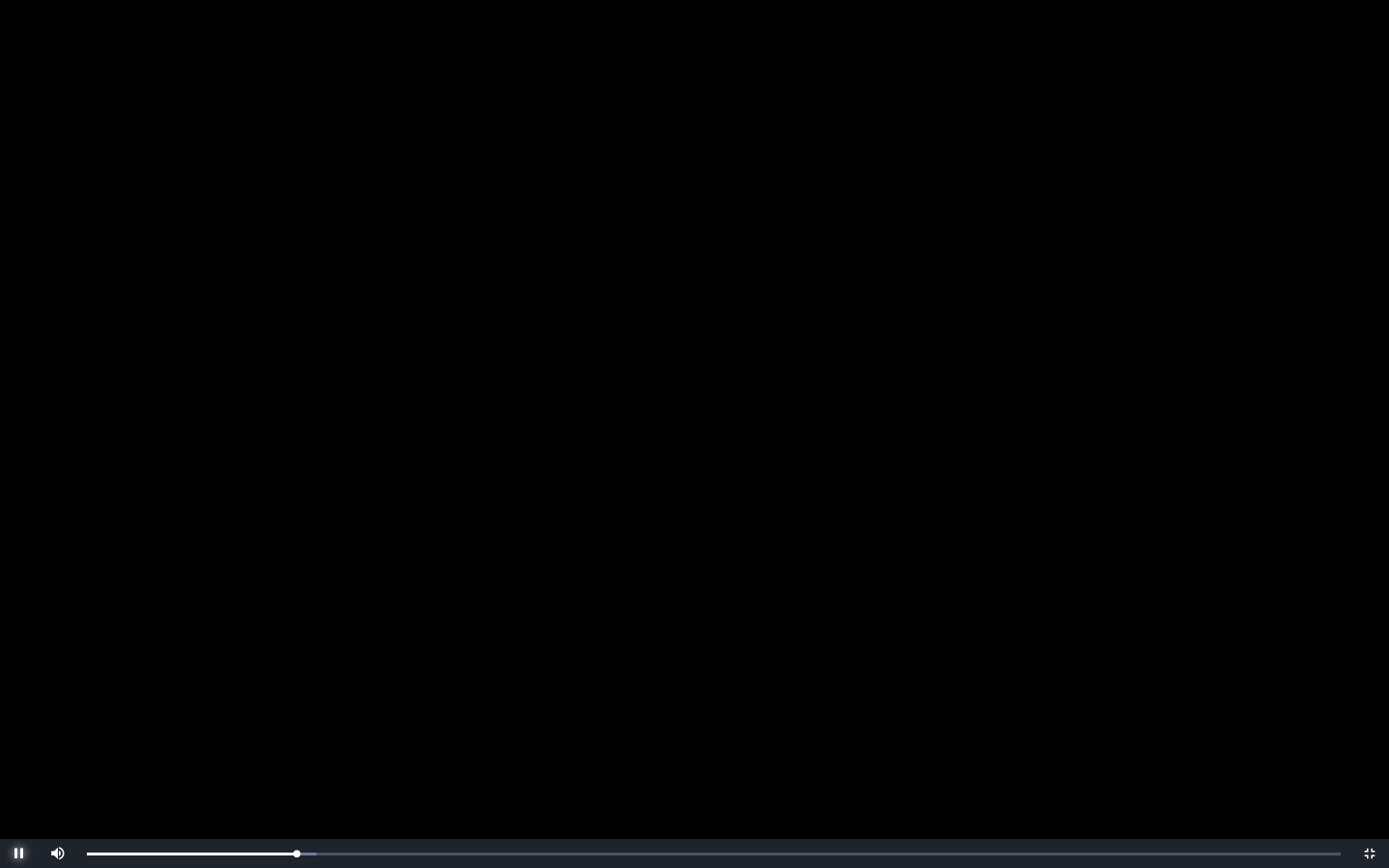 click at bounding box center (19, 854) 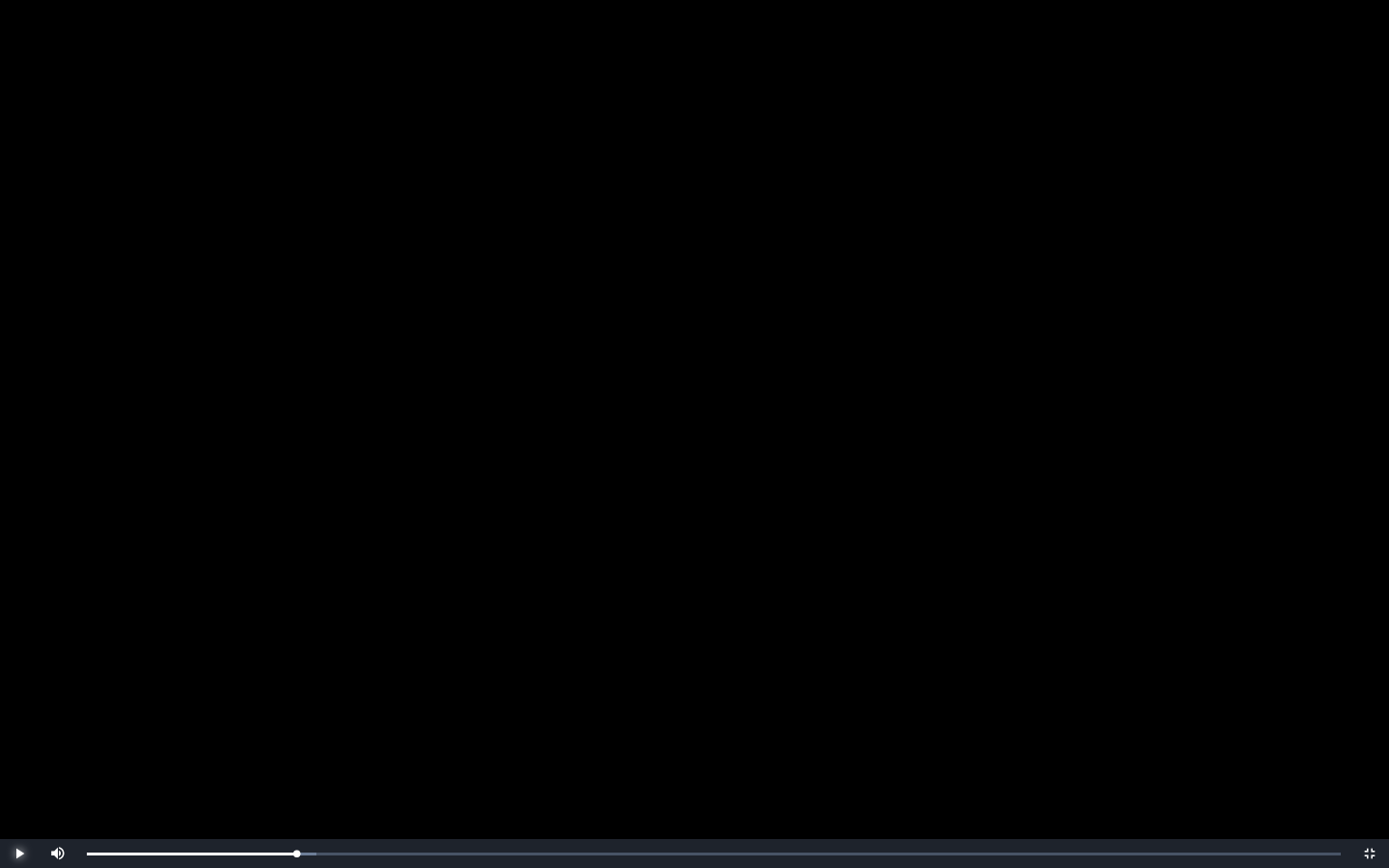 click at bounding box center [19, 854] 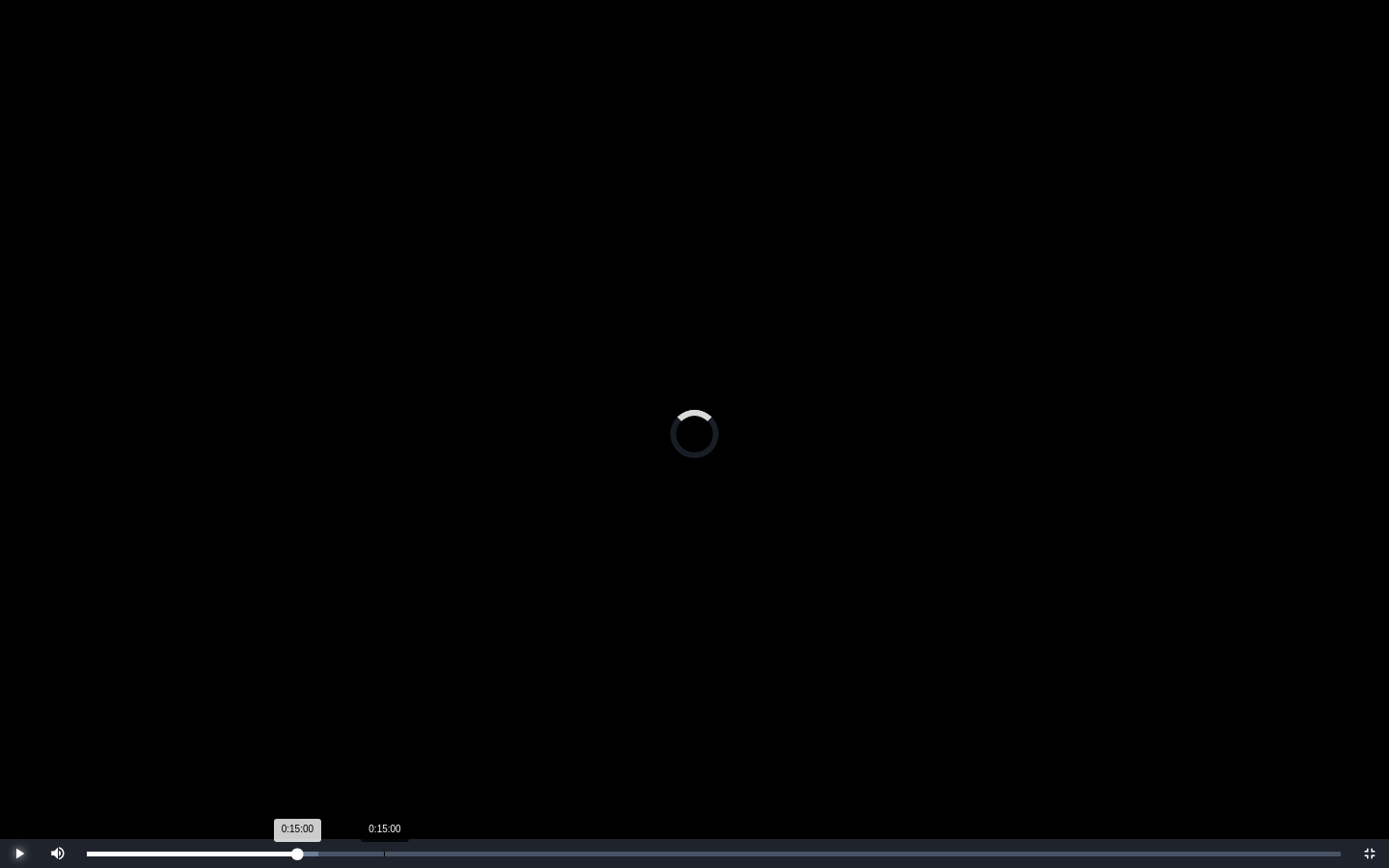 click on "Loaded : 0% 0:15:00 0:15:00 Progress : 0%" at bounding box center (714, 854) 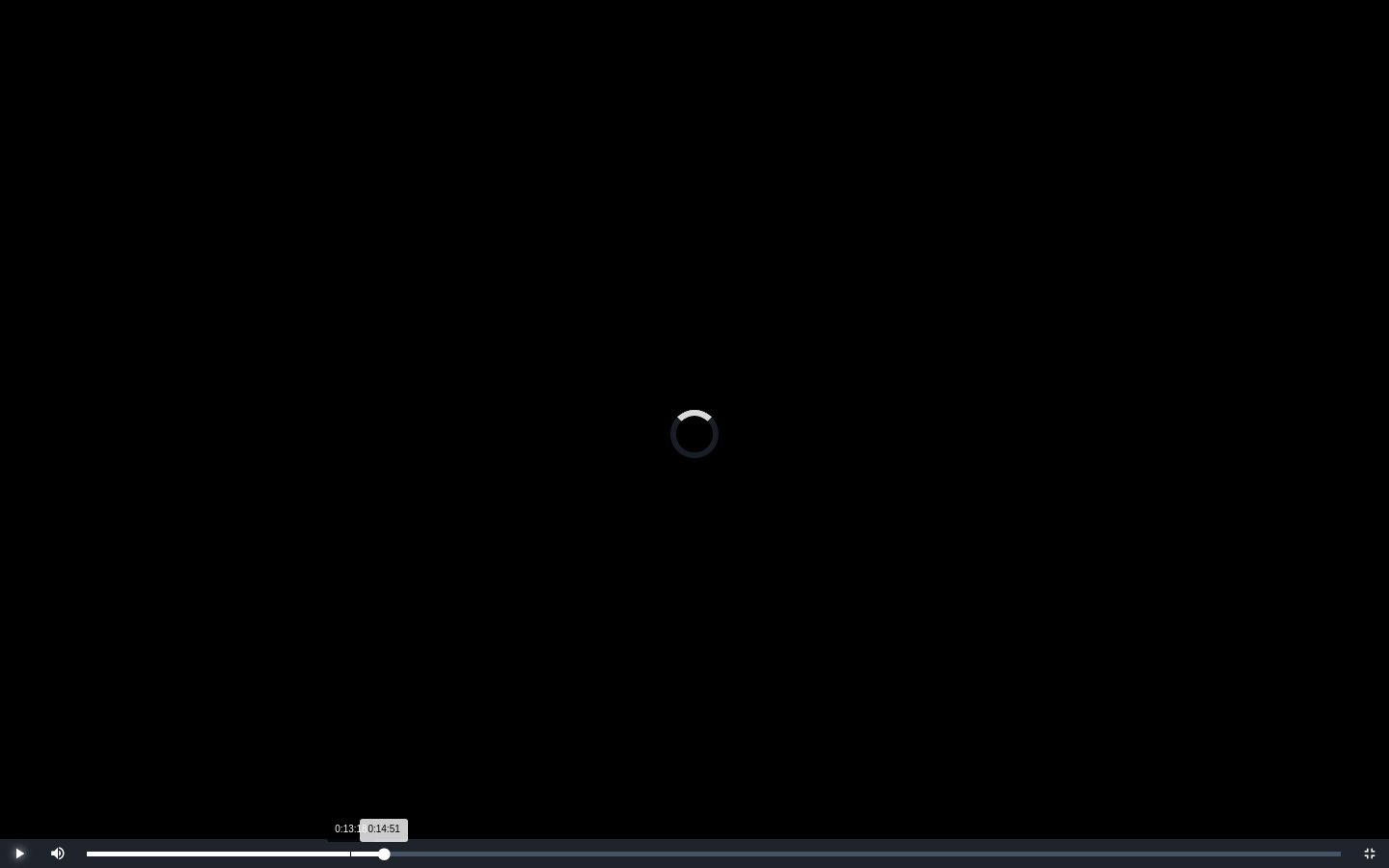 drag, startPoint x: 381, startPoint y: 850, endPoint x: 349, endPoint y: 851, distance: 32.01562 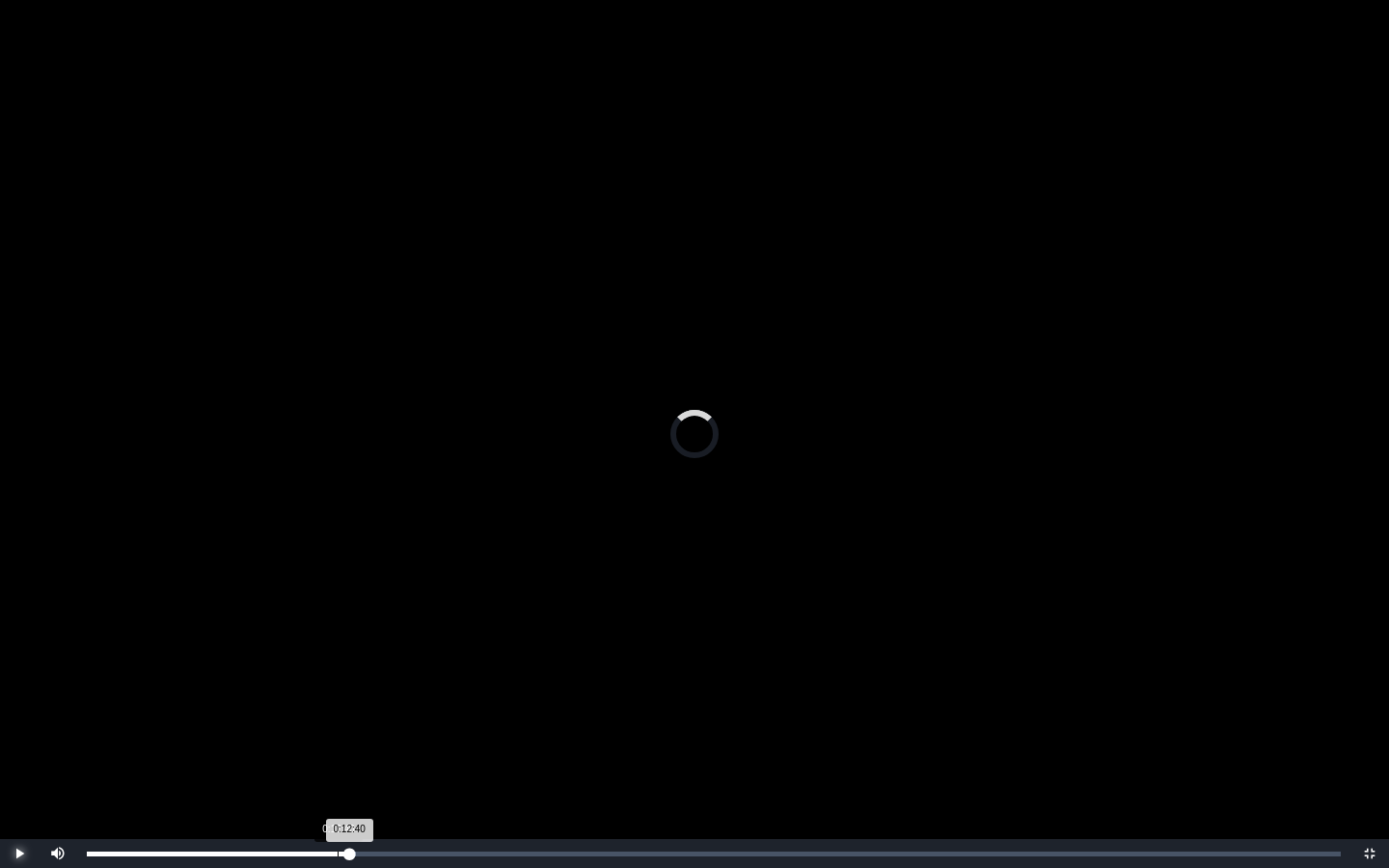 click on "Loaded : 0% 0:12:40 0:12:40 Progress : 0%" at bounding box center (714, 854) 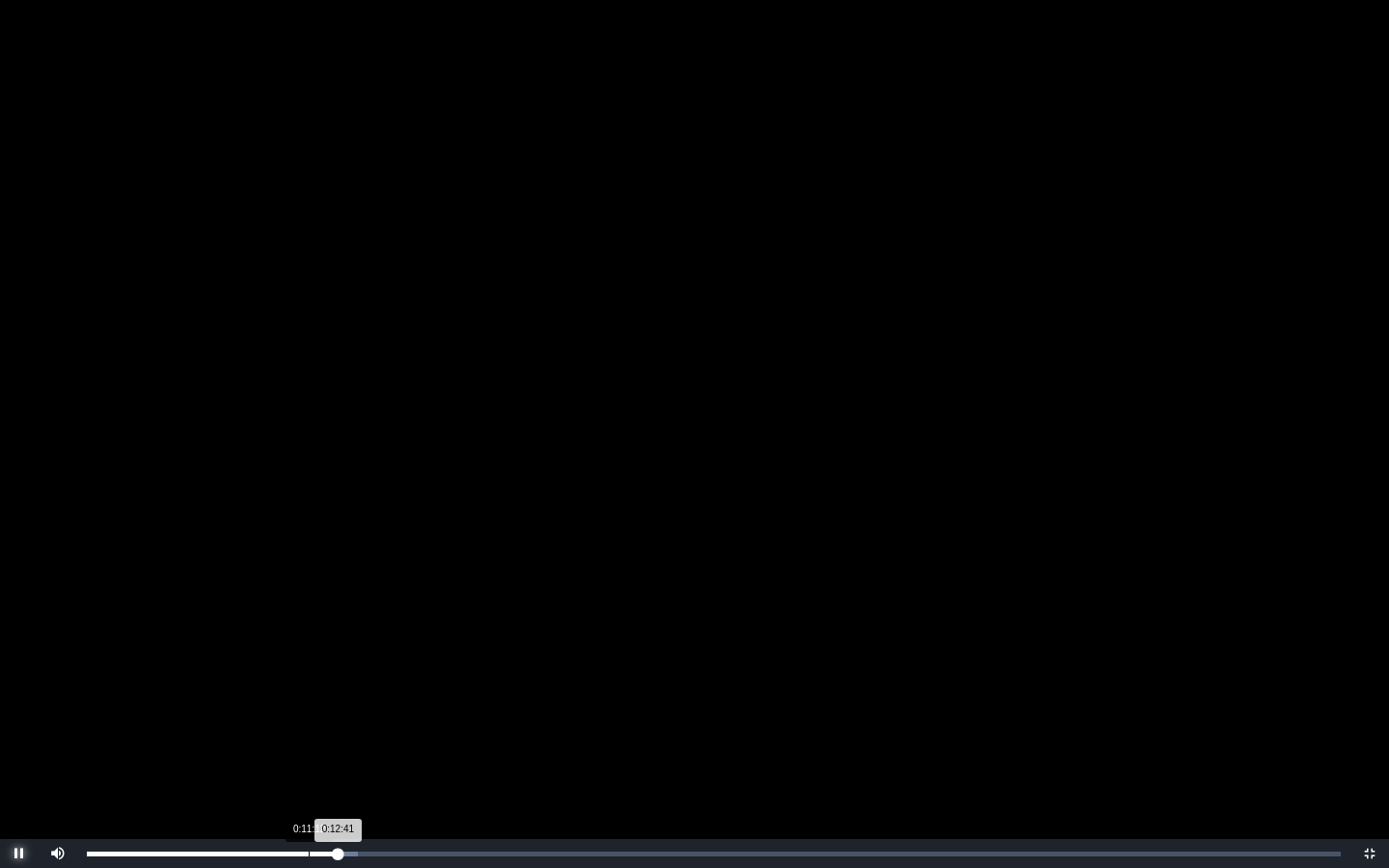 click on "Loaded : 0% 0:11:12 0:12:41 Progress : 0%" at bounding box center [714, 854] 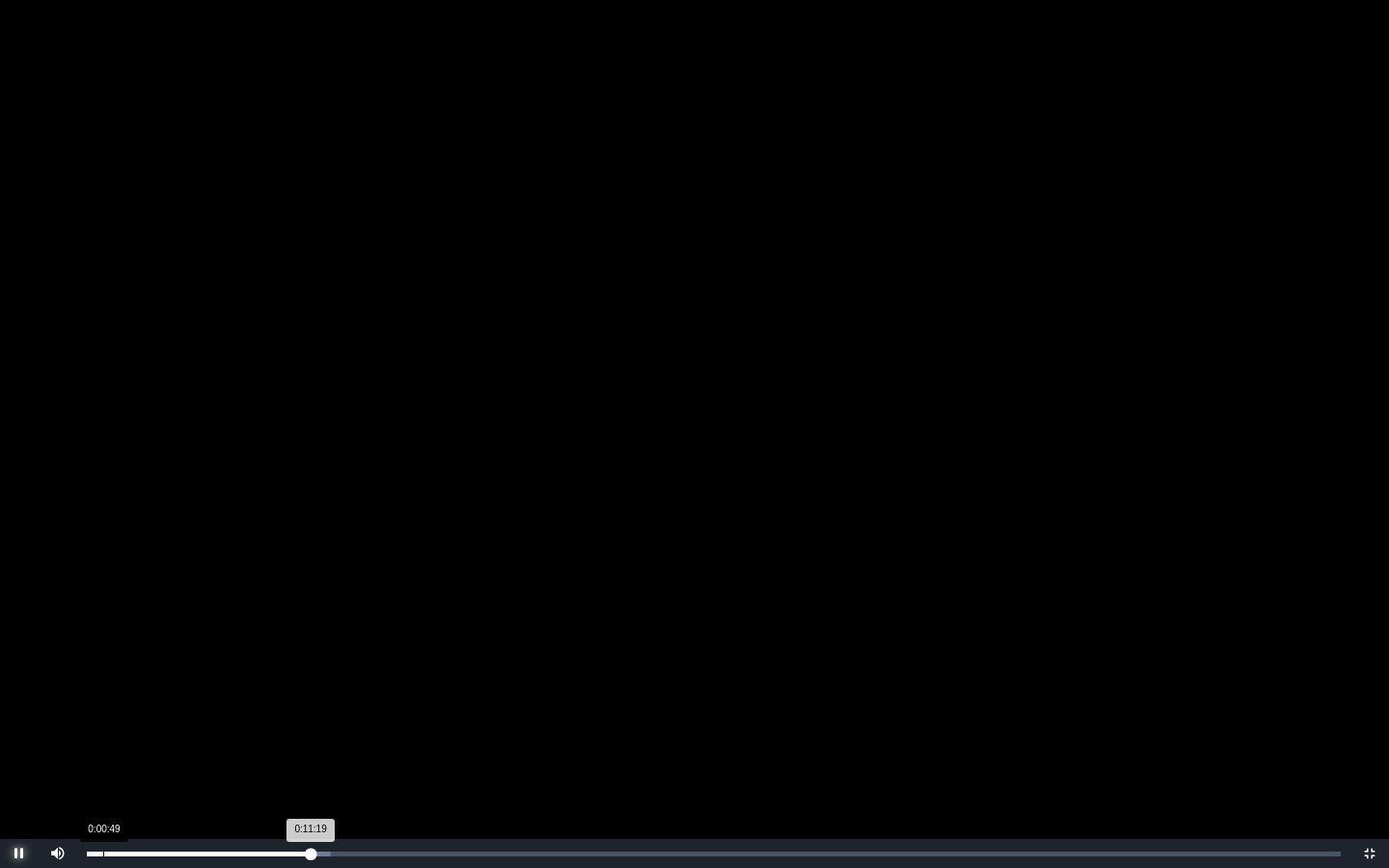 click on "Loaded : 0% 0:00:49 0:11:19 Progress : 0%" at bounding box center [714, 854] 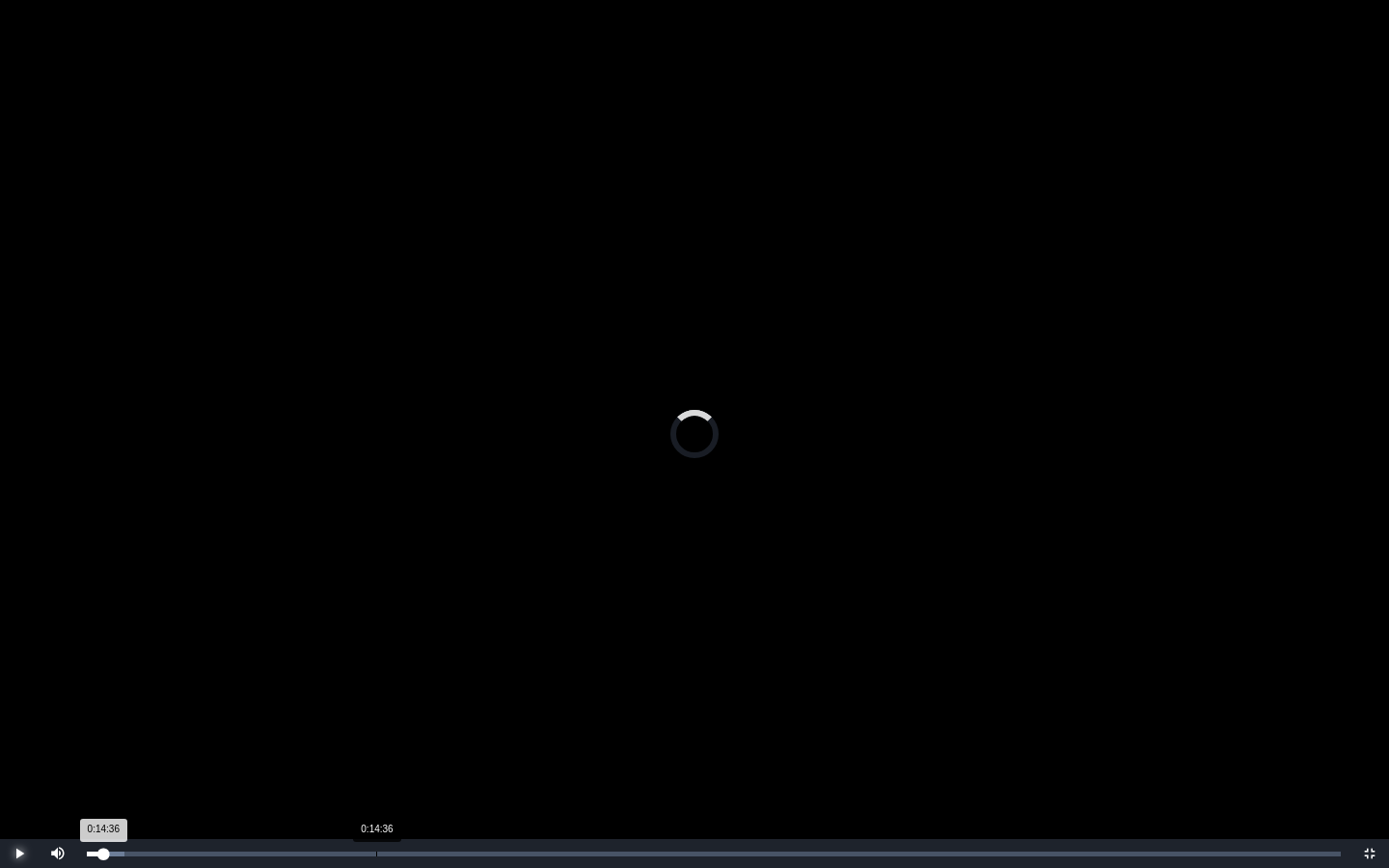 click on "Loaded : 0% 0:14:36 0:14:36 Progress : 0%" at bounding box center (714, 854) 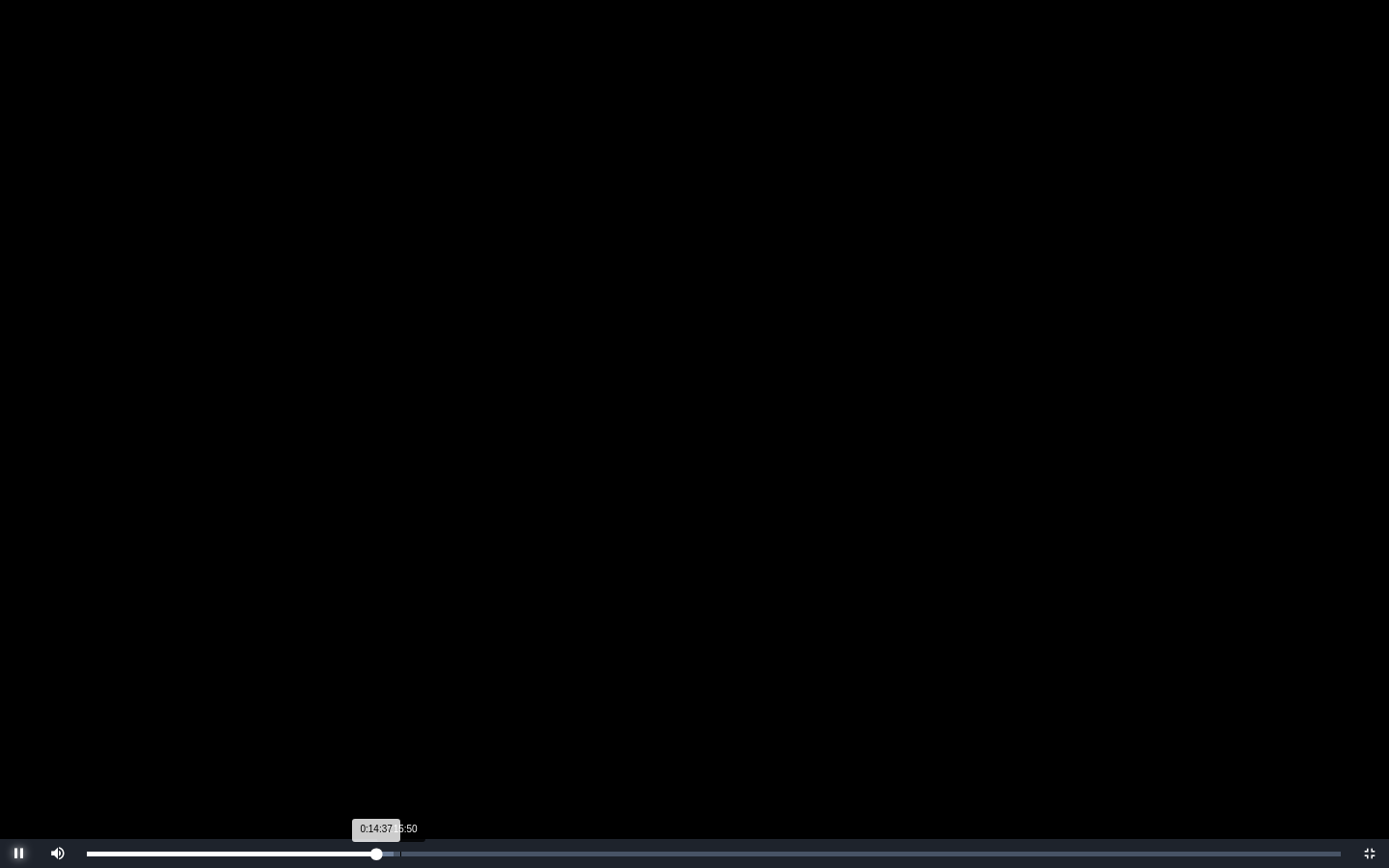 click on "0:15:50" at bounding box center [400, 854] 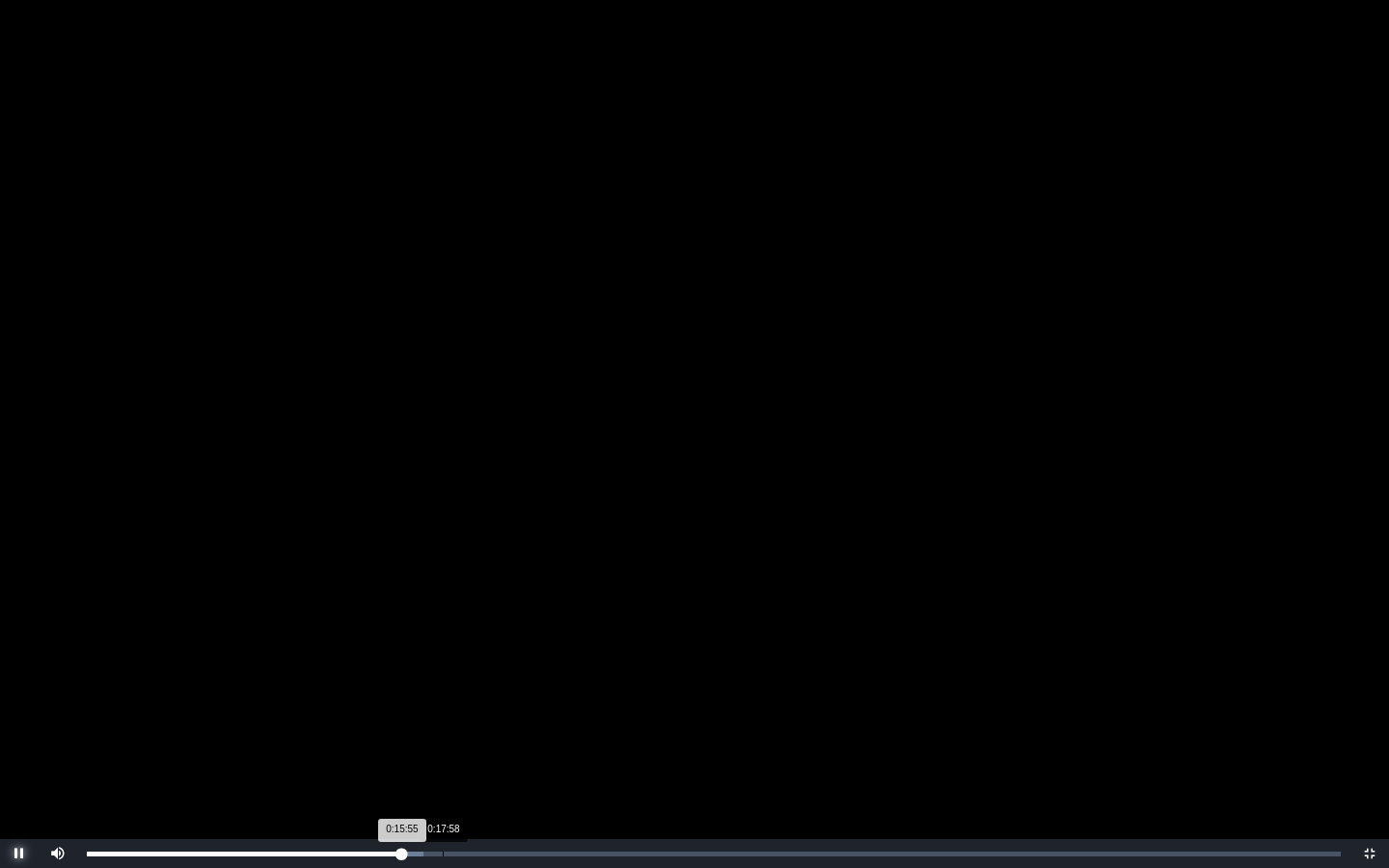 click on "0:17:58" at bounding box center [443, 854] 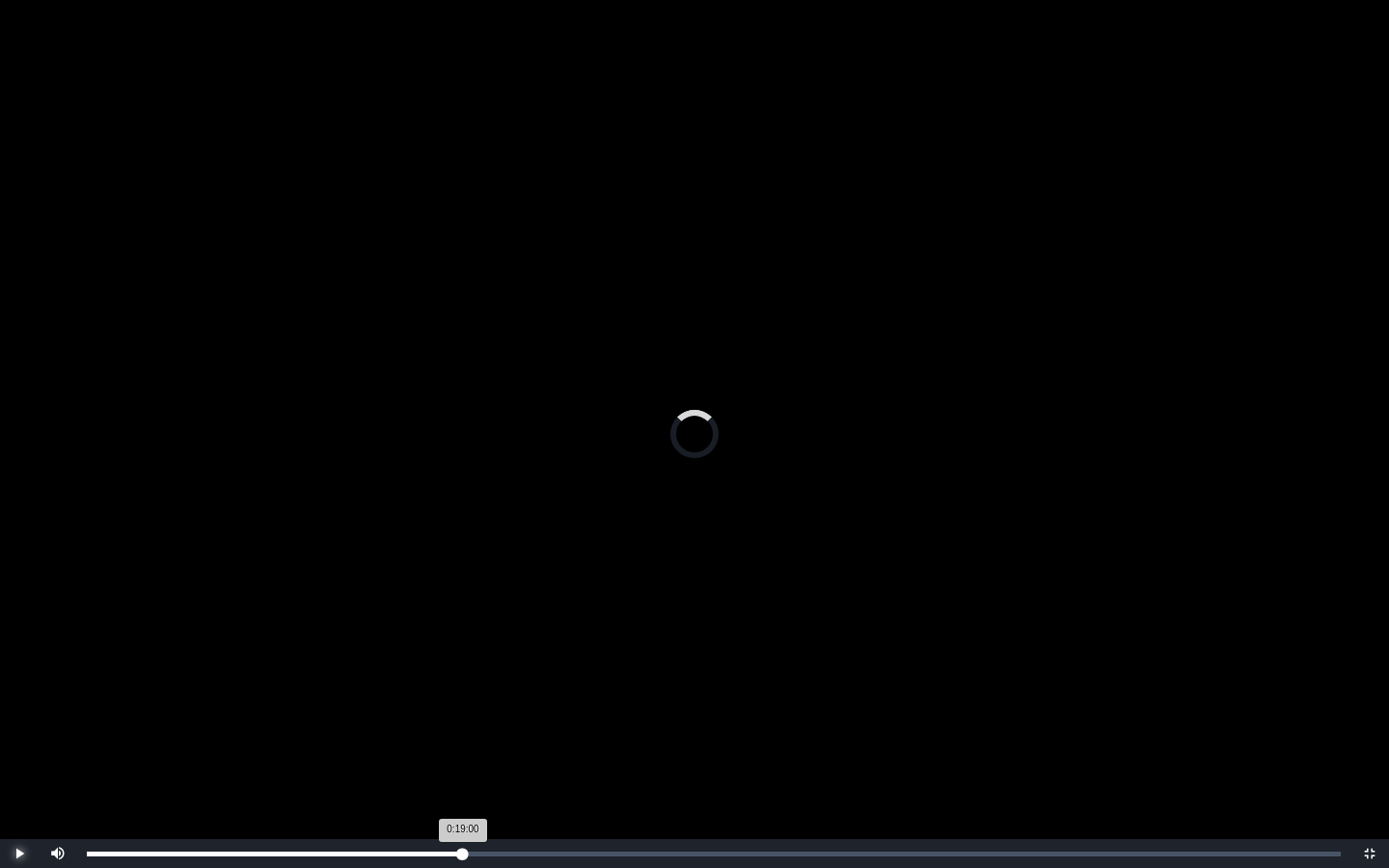 click on "Loaded : 0% 0:19:00 0:19:00 Progress : 0%" at bounding box center [714, 854] 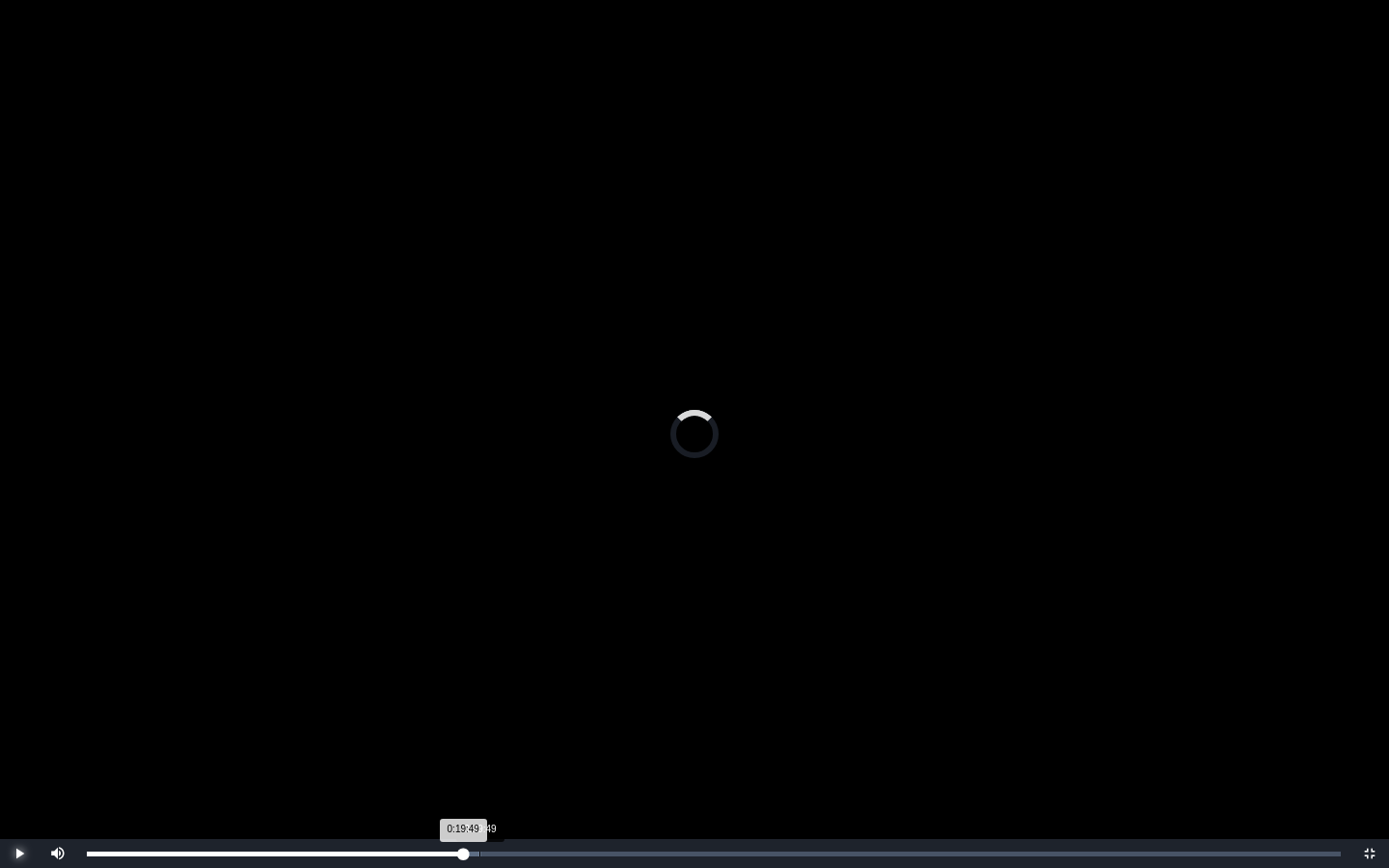 click on "0:19:49" at bounding box center [479, 854] 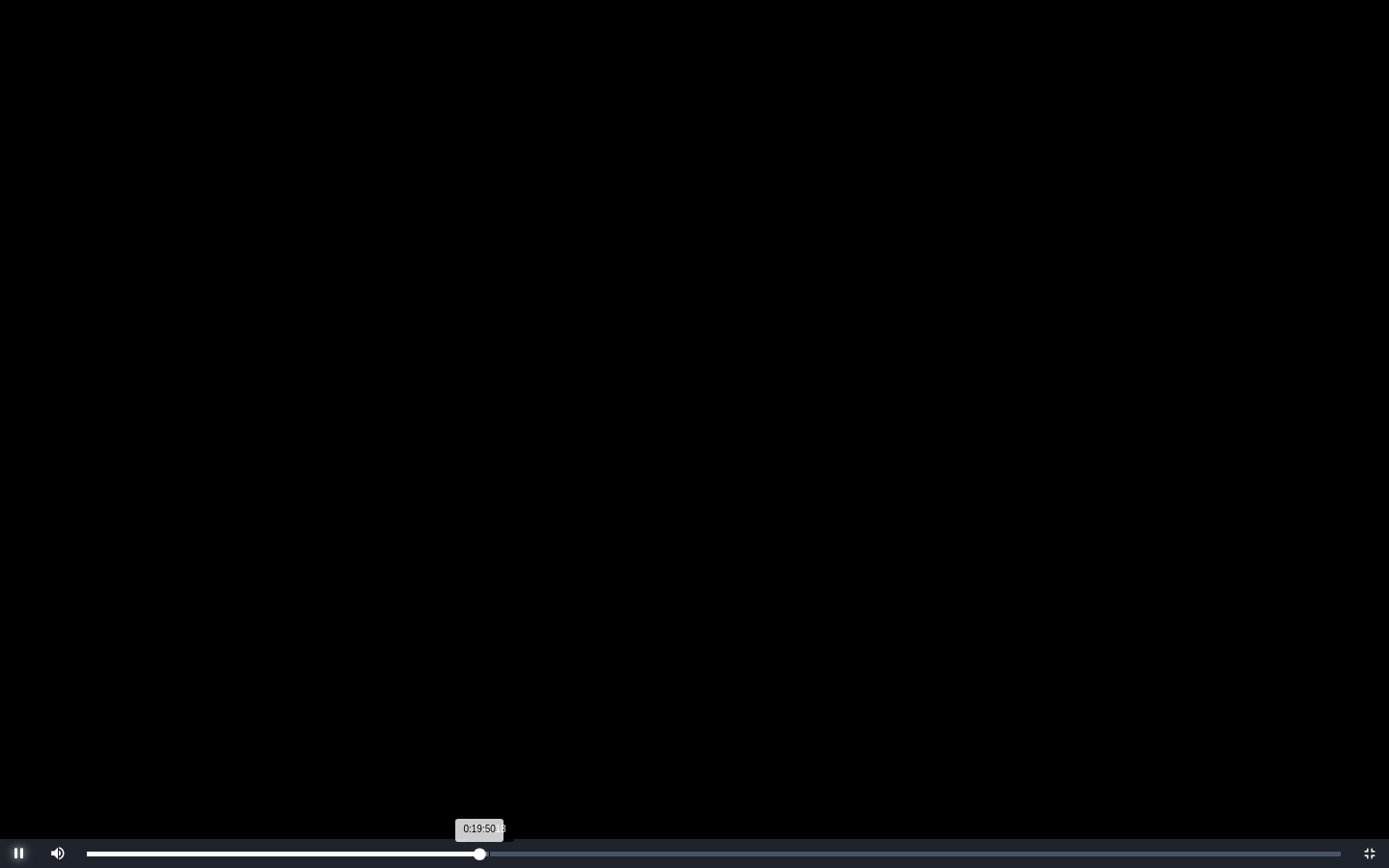 click on "Loaded : 0% 0:20:18 0:19:50 Progress : 0%" at bounding box center (714, 854) 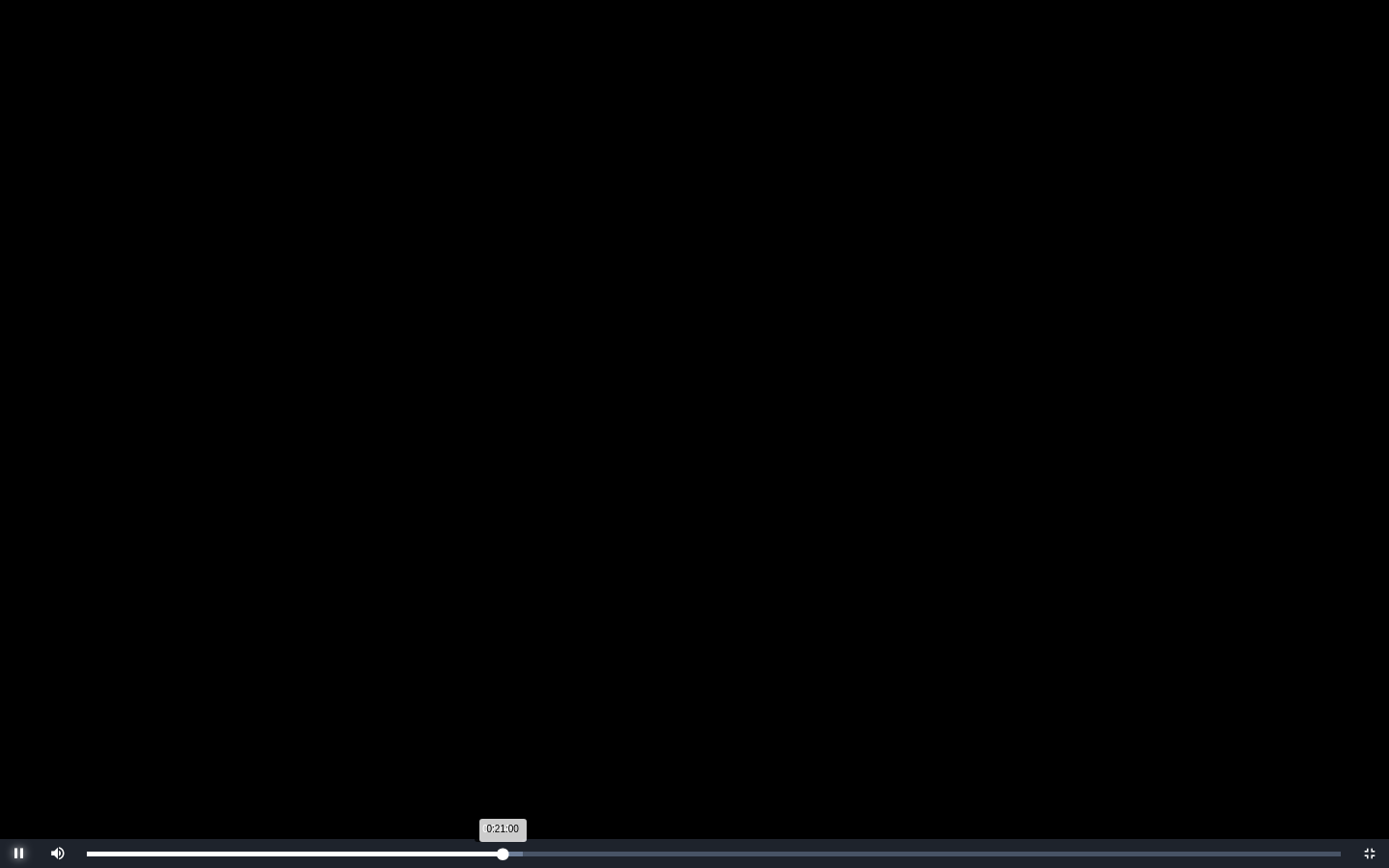 click on "0:21:00 Progress : 0%" at bounding box center [294, 854] 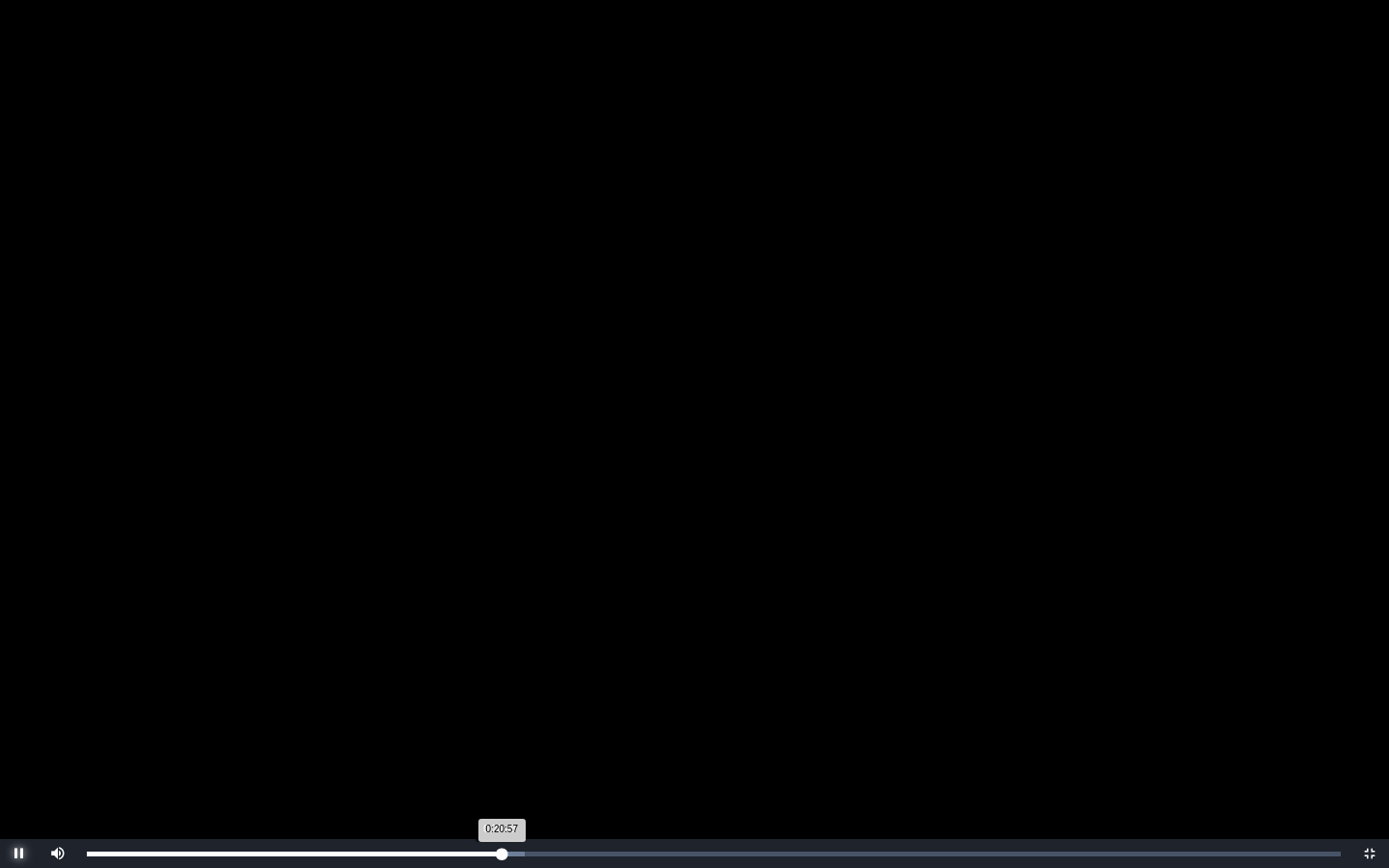 click on "0:20:57 Progress : 0%" at bounding box center [294, 854] 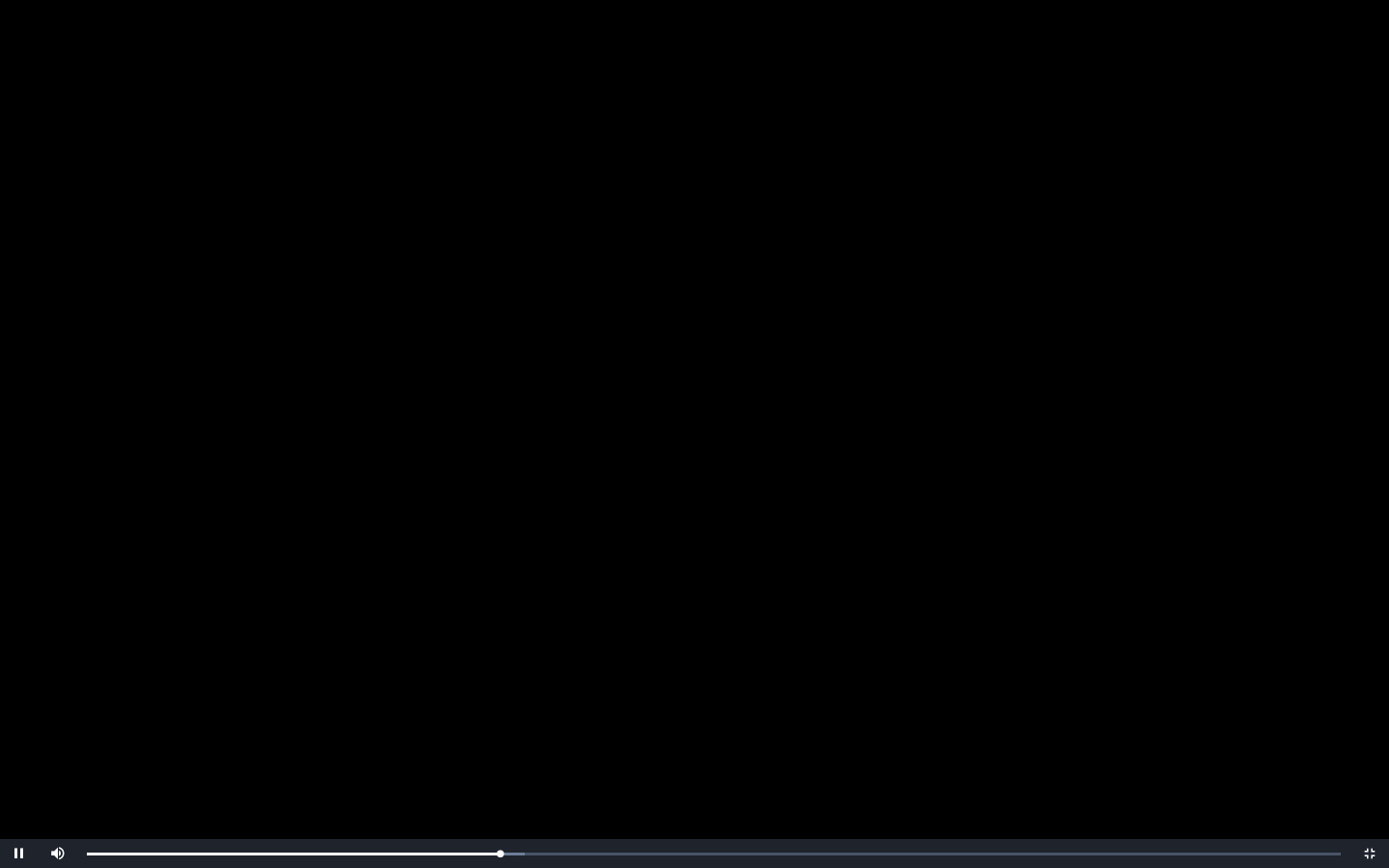 click at bounding box center [694, 434] 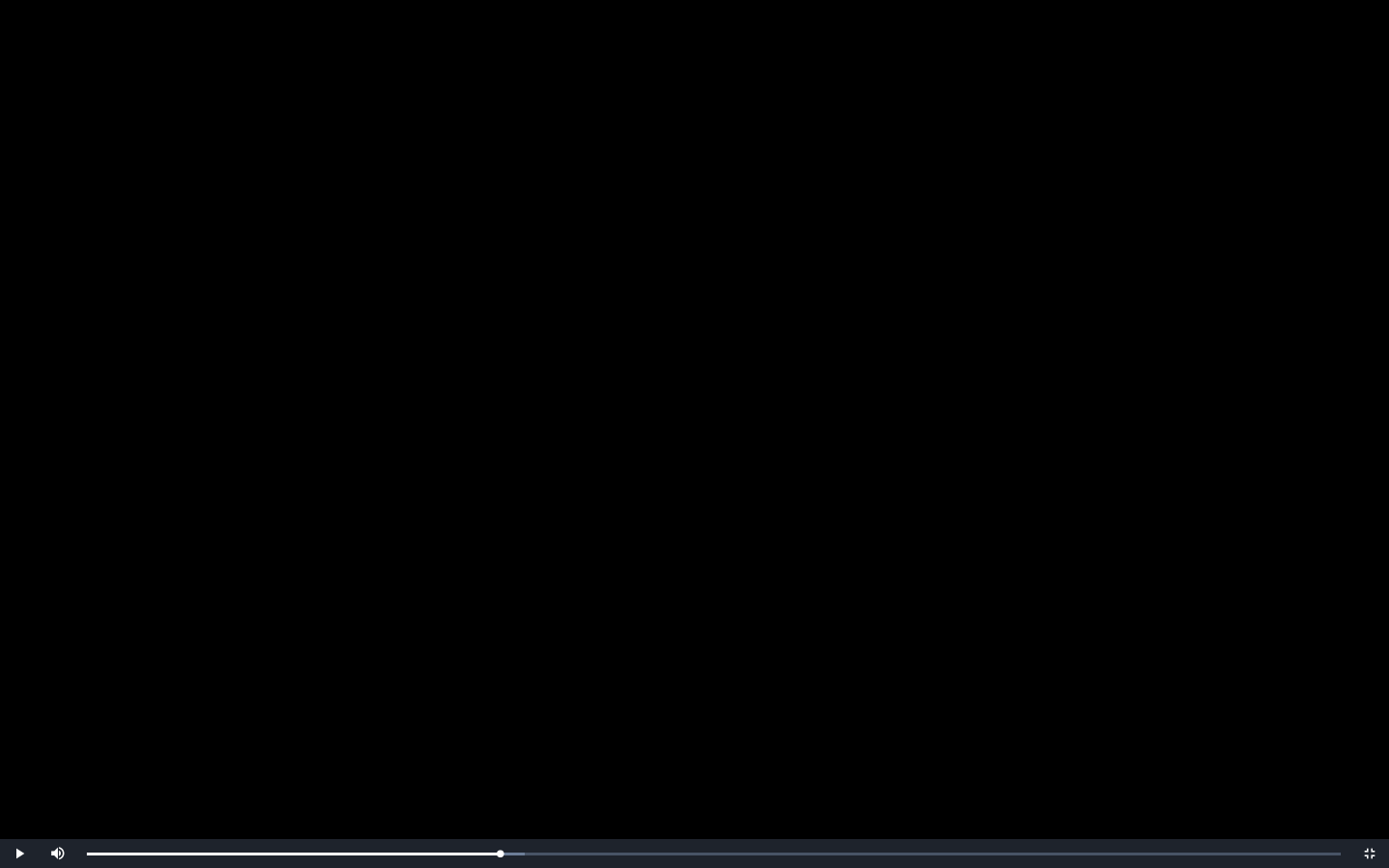 click at bounding box center [694, 434] 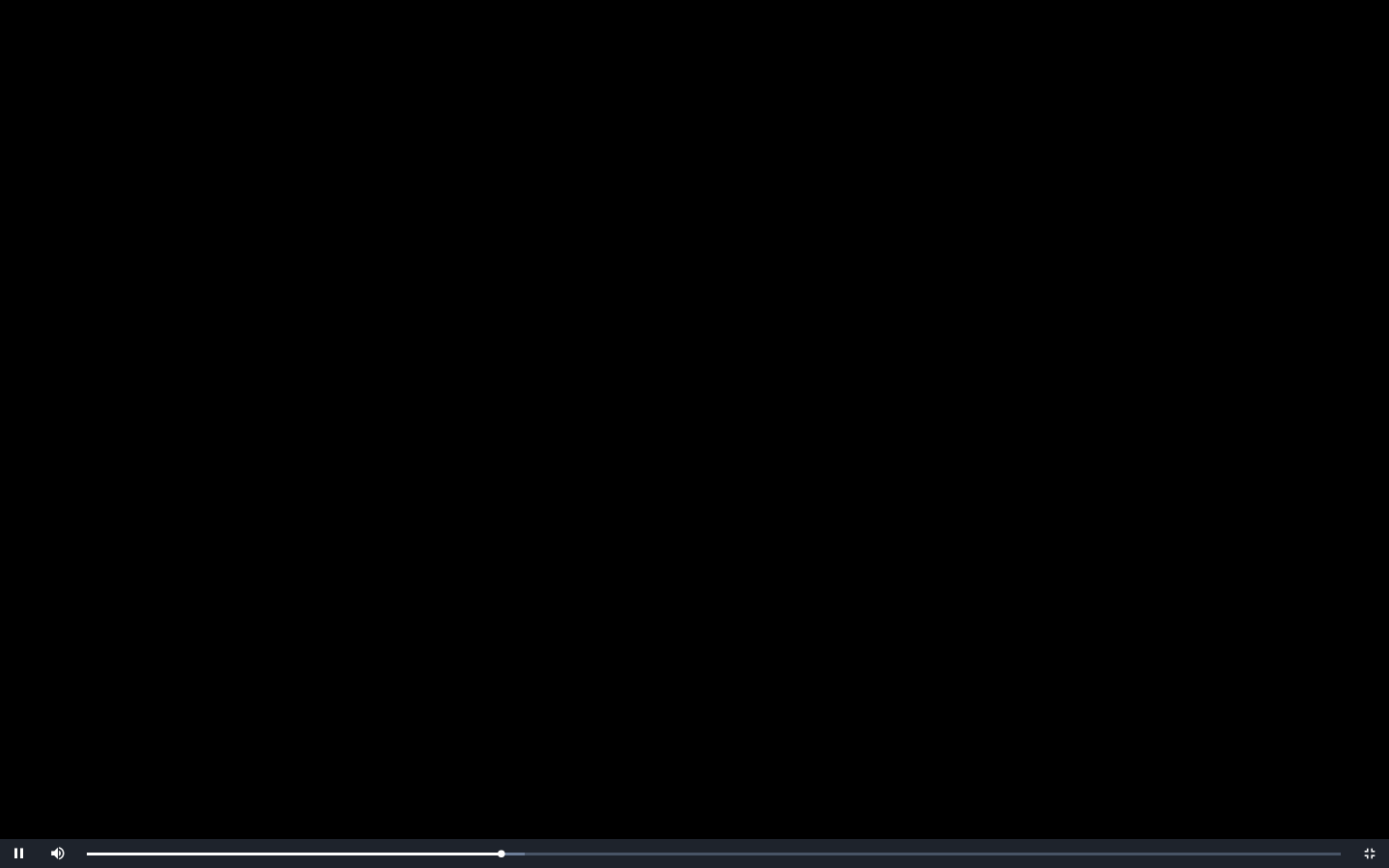 click at bounding box center [694, 434] 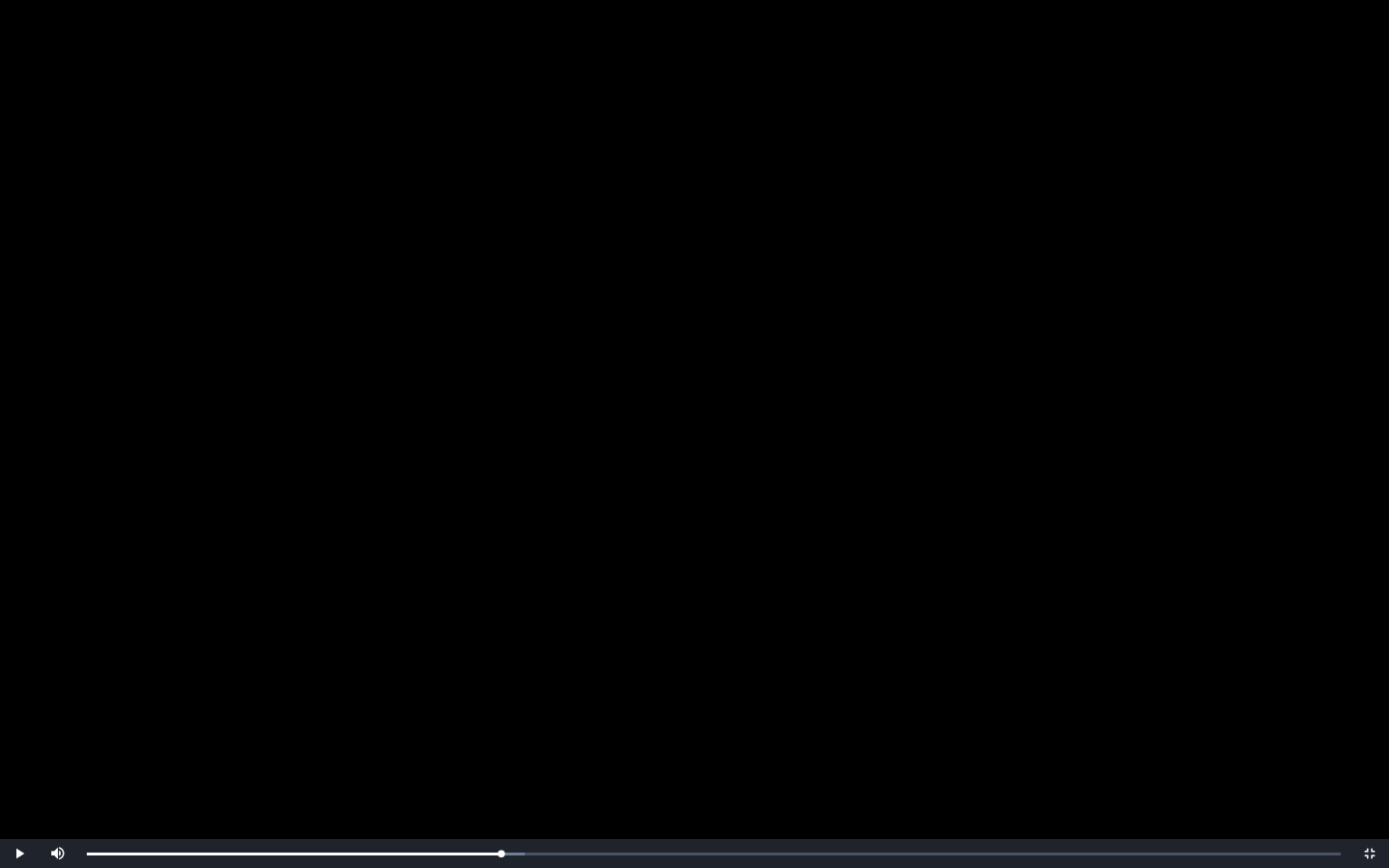 click at bounding box center [694, 434] 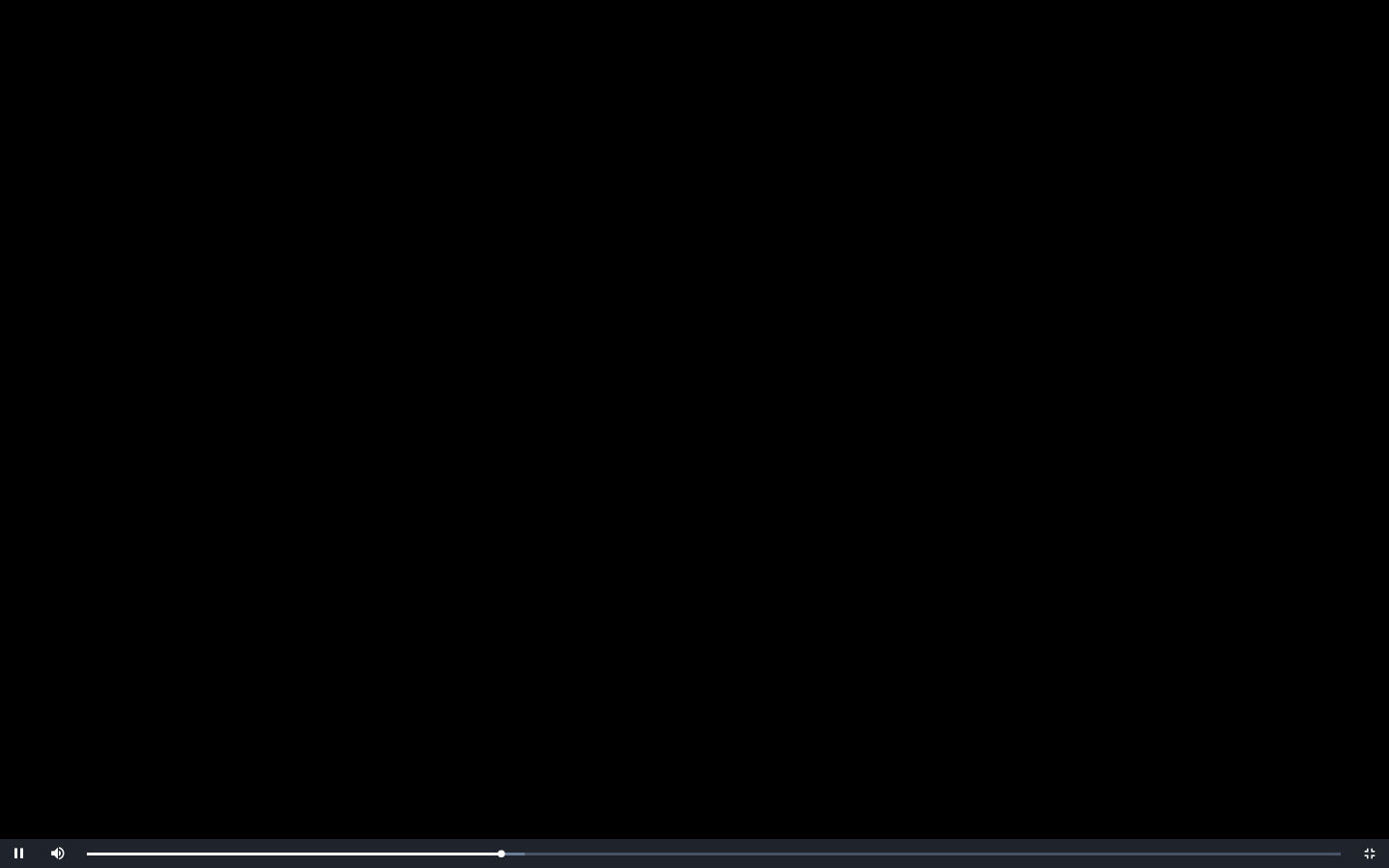 click at bounding box center [694, 434] 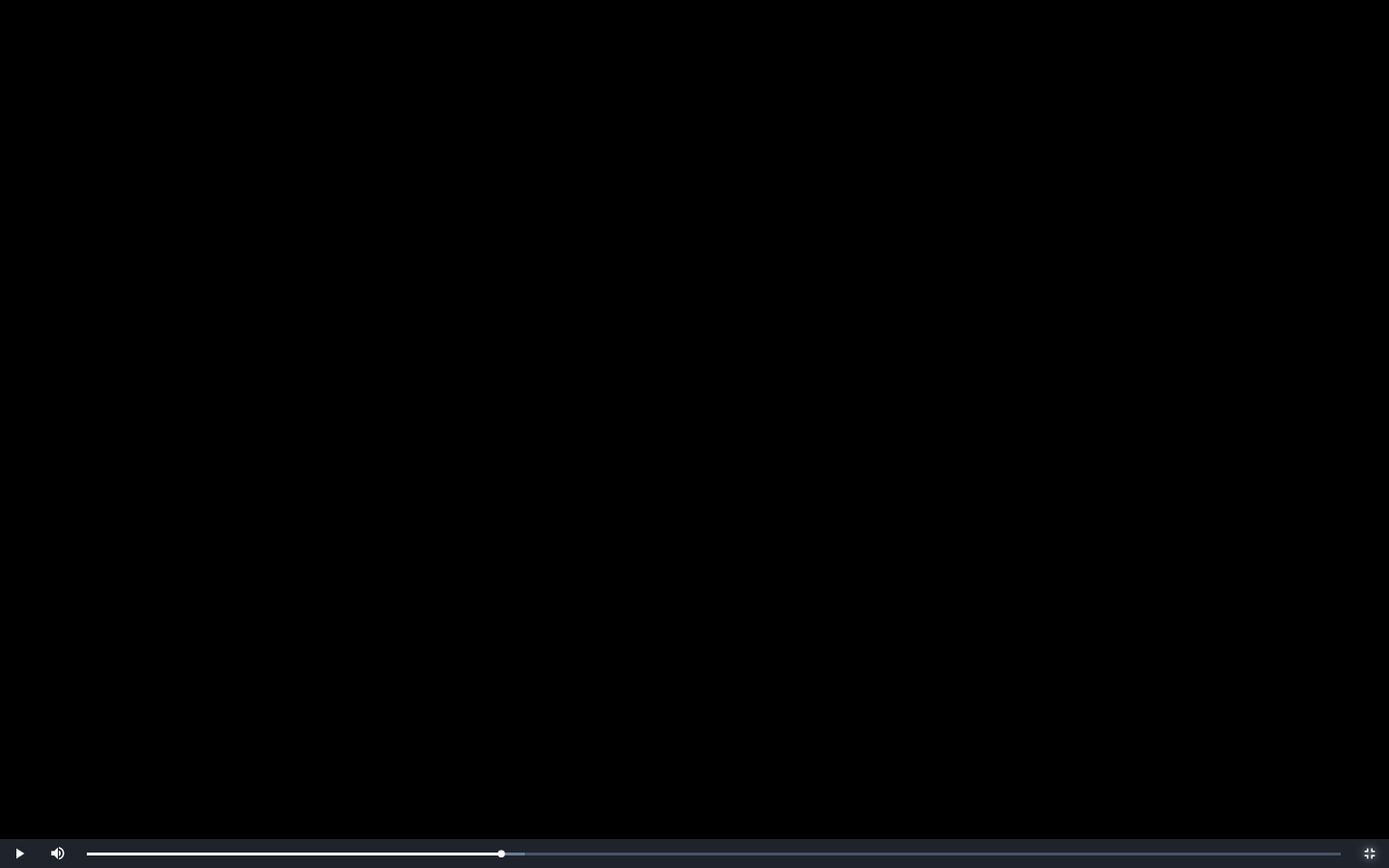 click at bounding box center [1370, 854] 